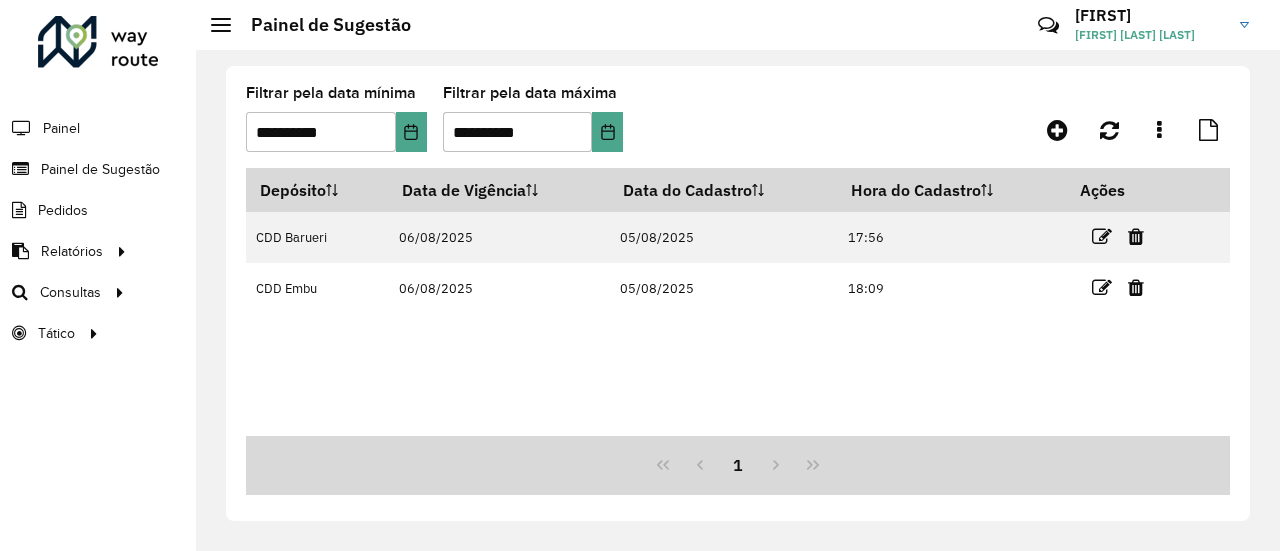 scroll, scrollTop: 0, scrollLeft: 0, axis: both 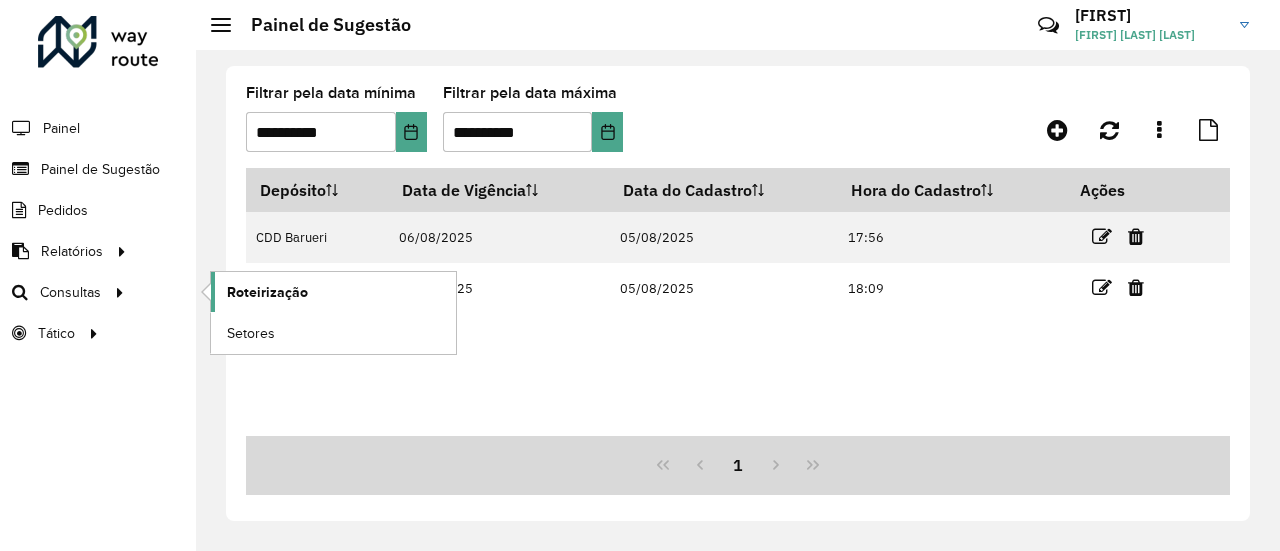 click on "Roteirização" 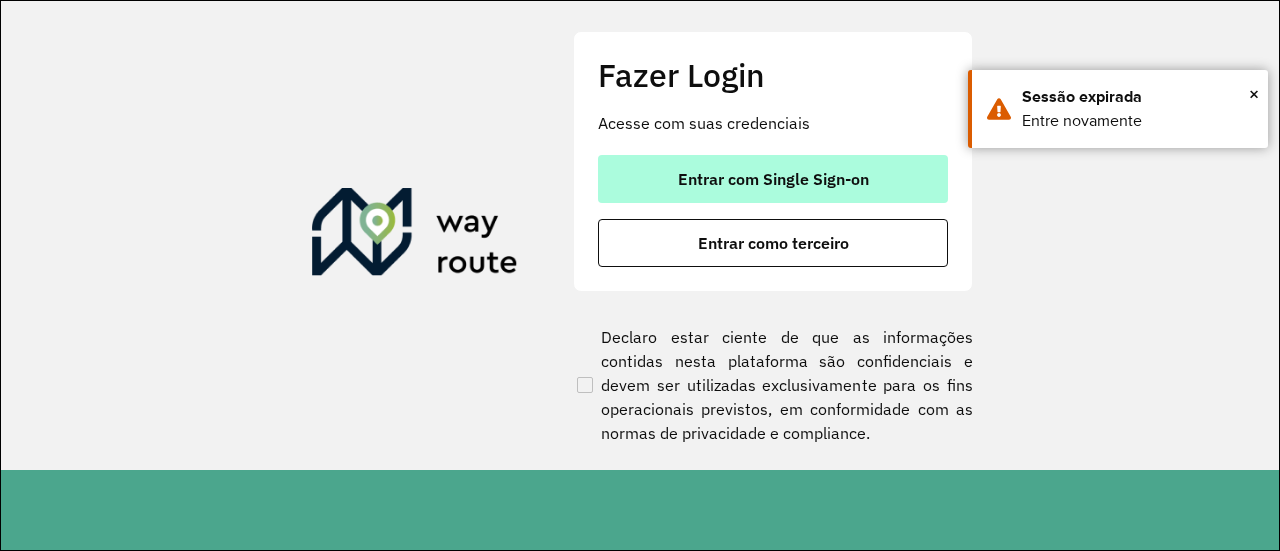 scroll, scrollTop: 0, scrollLeft: 0, axis: both 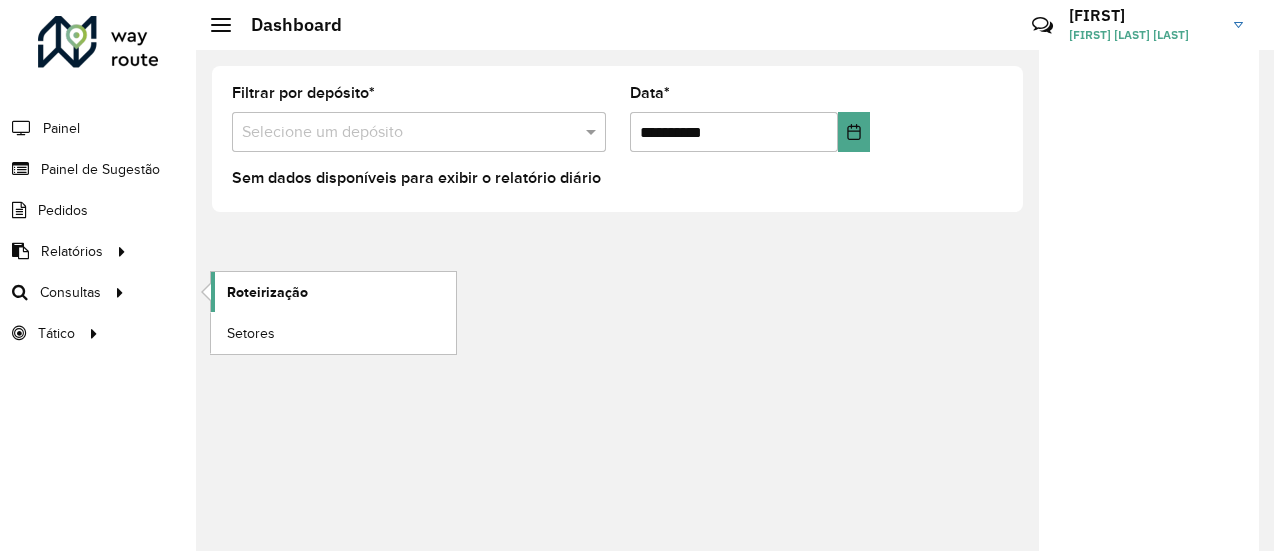 click on "Roteirização" 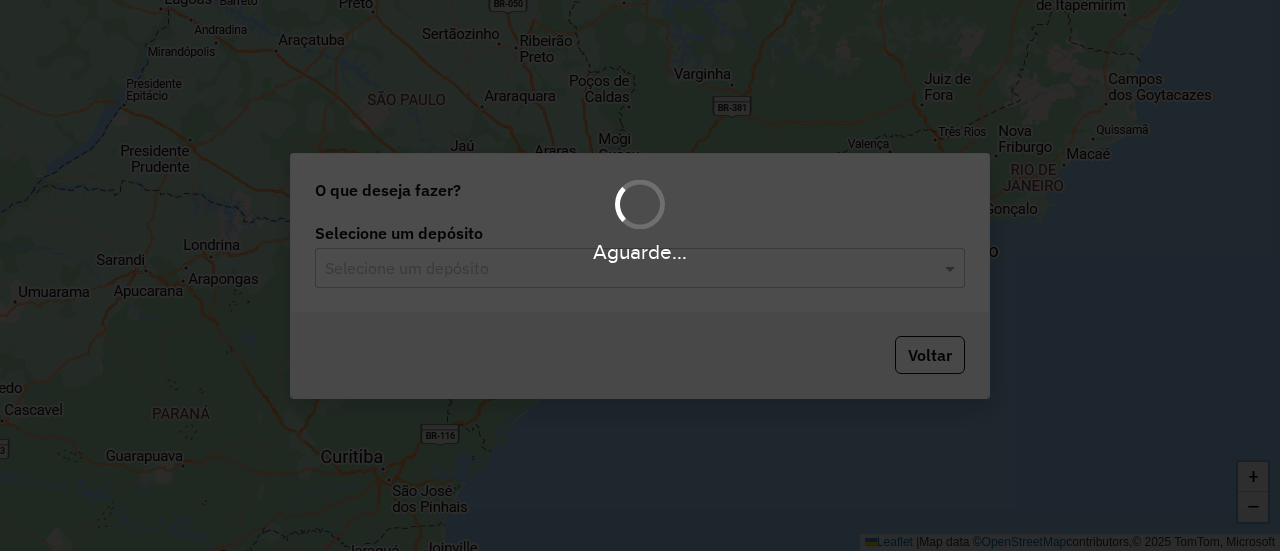 scroll, scrollTop: 0, scrollLeft: 0, axis: both 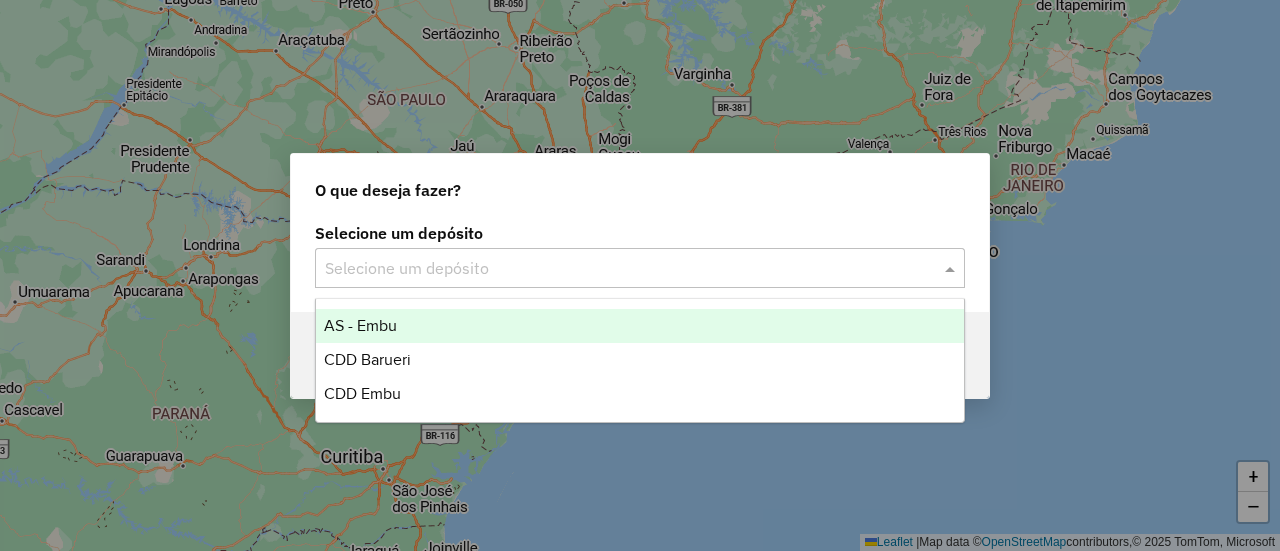 click 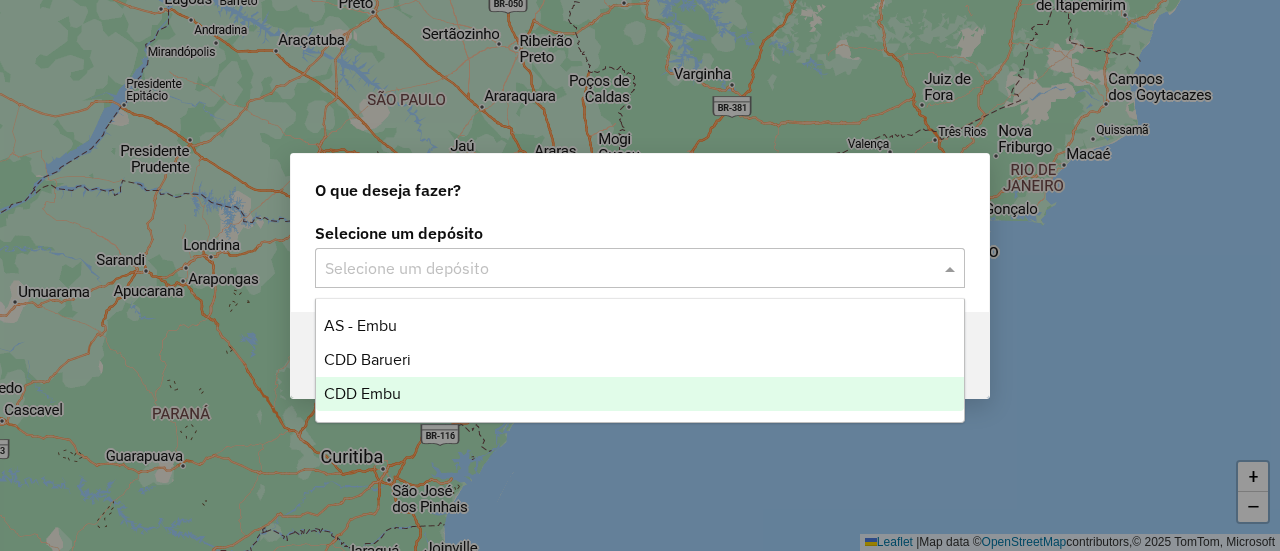 click on "CDD Embu" at bounding box center (639, 394) 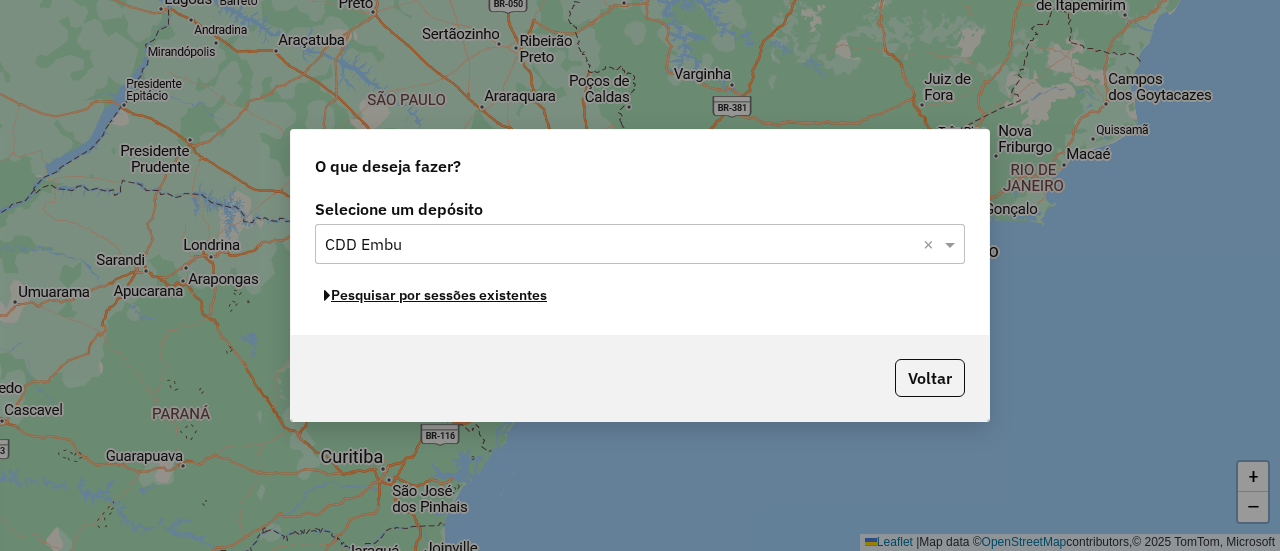 click on "Pesquisar por sessões existentes" 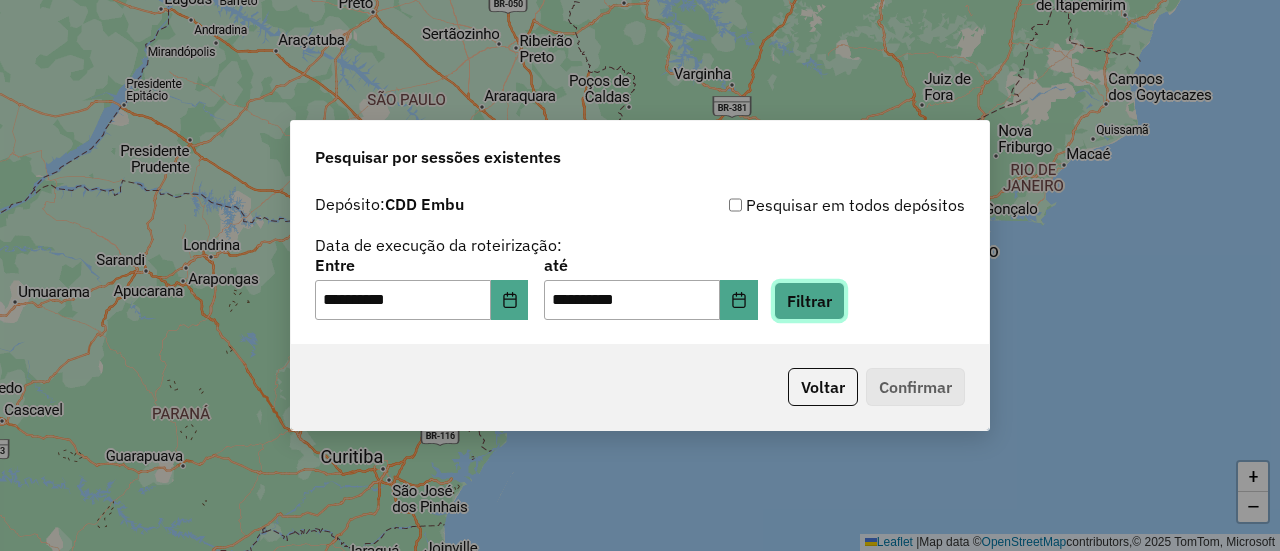 click on "Filtrar" 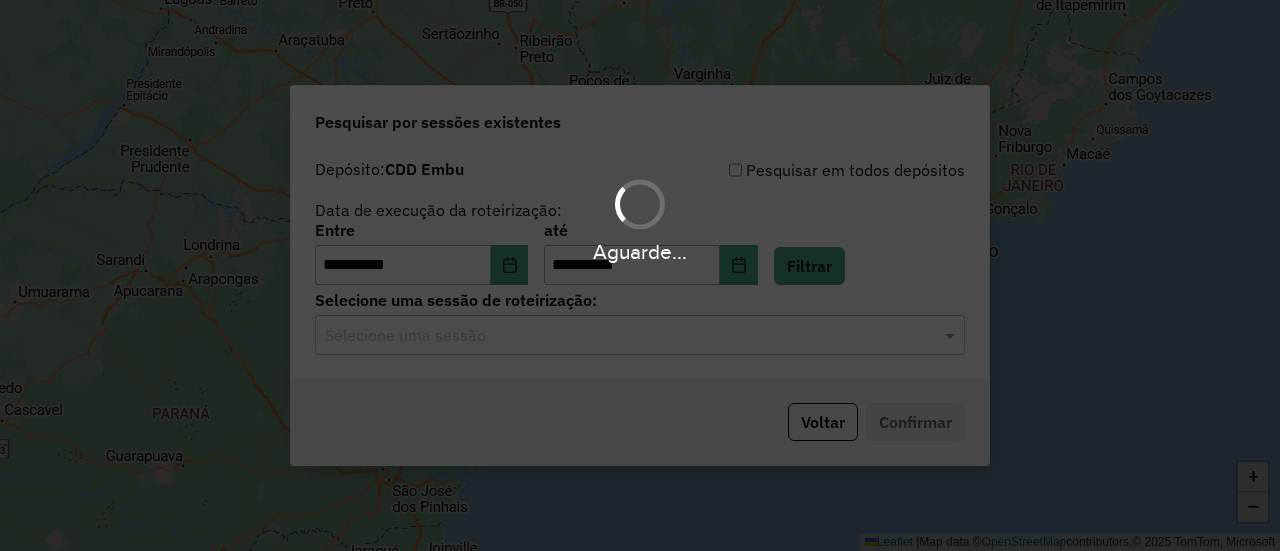 click on "Selecione uma sessão" 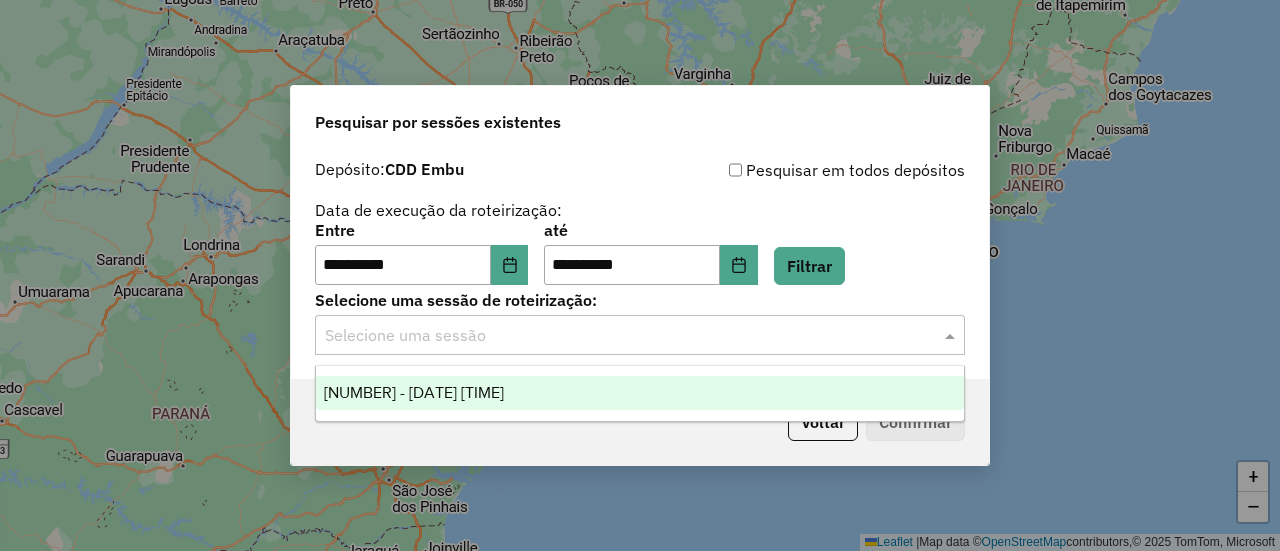 click on "1224737 - 06/08/2025 18:57" at bounding box center [414, 392] 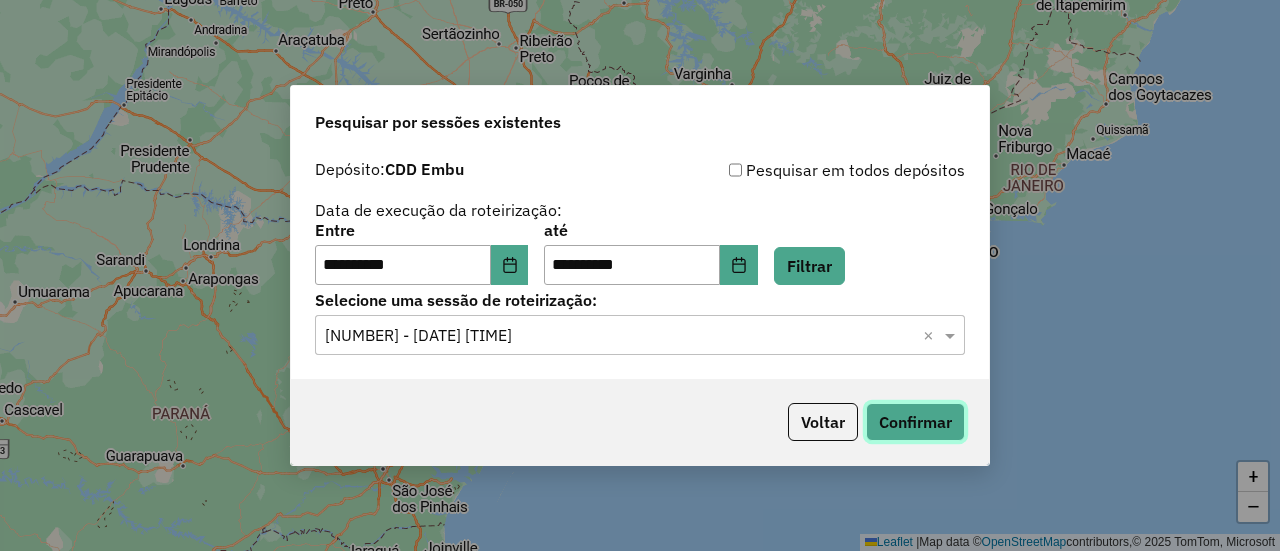 click on "Confirmar" 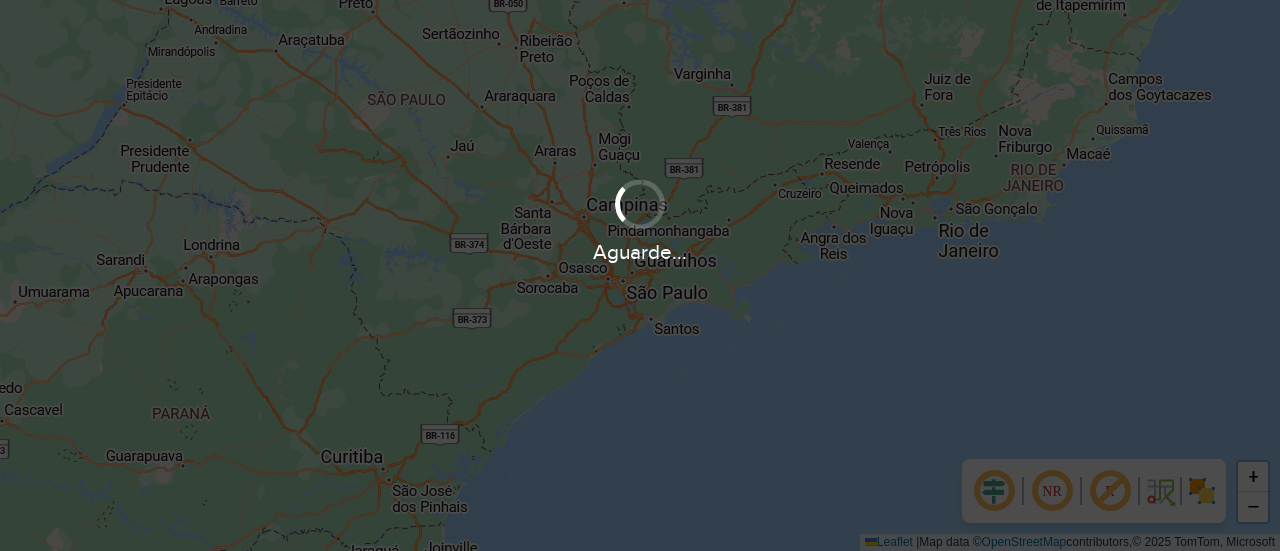 scroll, scrollTop: 0, scrollLeft: 0, axis: both 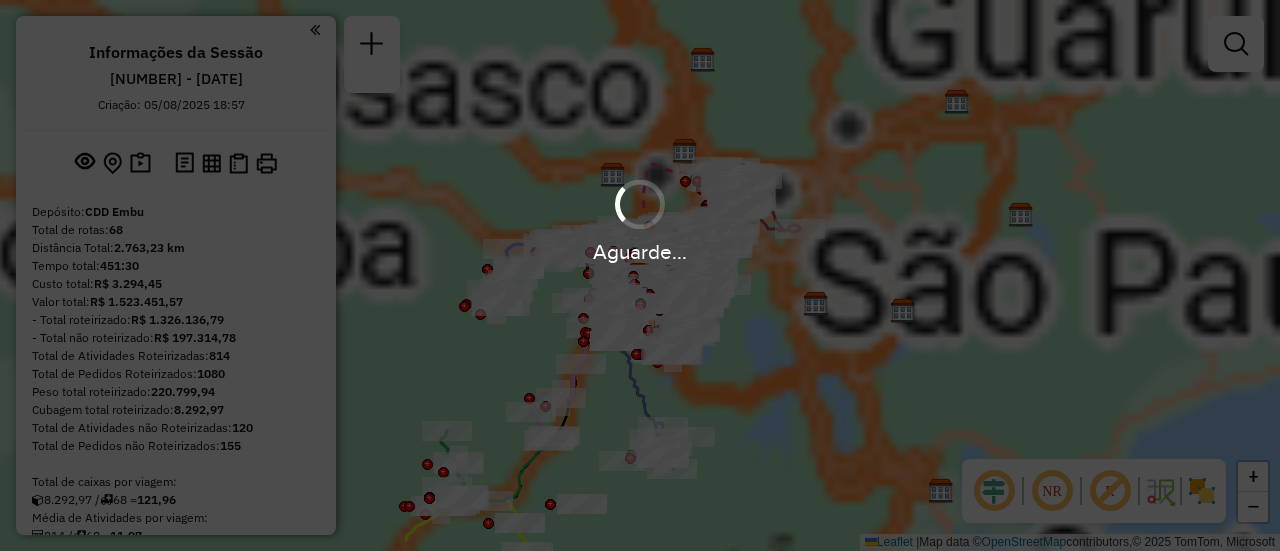 drag, startPoint x: 1058, startPoint y: 498, endPoint x: 1047, endPoint y: 494, distance: 11.7046995 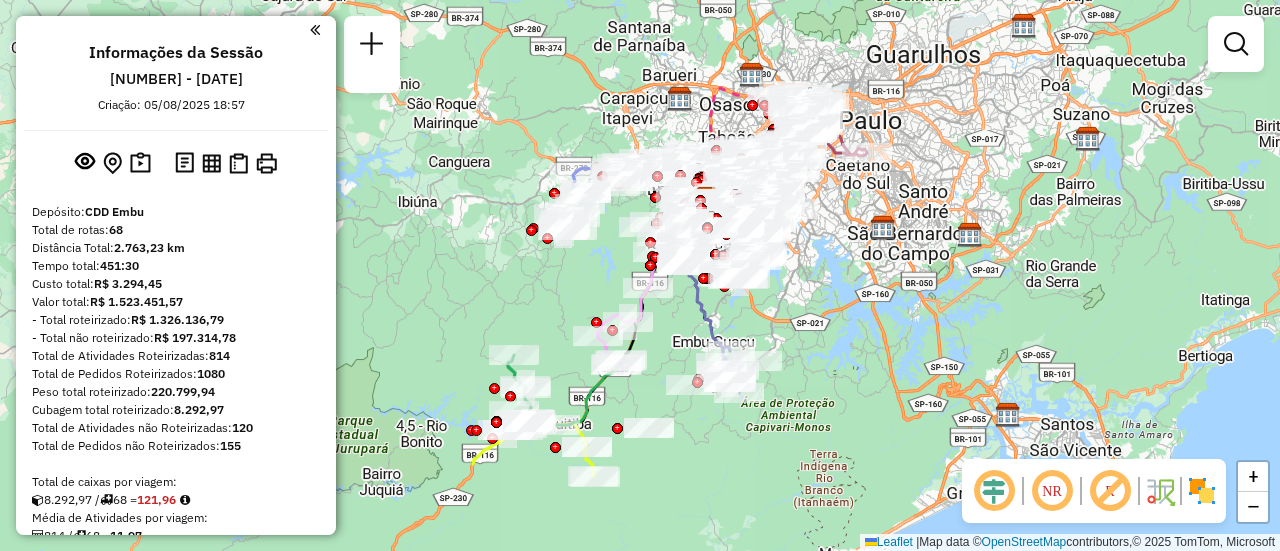 click on "Janela de atendimento Grade de atendimento Capacidade Transportadoras Veículos Cliente Pedidos  Rotas Selecione os dias de semana para filtrar as janelas de atendimento  Seg   Ter   Qua   Qui   Sex   Sáb   Dom  Informe o período da janela de atendimento: De: Até:  Filtrar exatamente a janela do cliente  Considerar janela de atendimento padrão  Selecione os dias de semana para filtrar as grades de atendimento  Seg   Ter   Qua   Qui   Sex   Sáb   Dom   Considerar clientes sem dia de atendimento cadastrado  Clientes fora do dia de atendimento selecionado Filtrar as atividades entre os valores definidos abaixo:  Peso mínimo:   Peso máximo:   Cubagem mínima:   Cubagem máxima:   De:   Até:  Filtrar as atividades entre o tempo de atendimento definido abaixo:  De:   Até:   Considerar capacidade total dos clientes não roteirizados Transportadora: Selecione um ou mais itens Tipo de veículo: Selecione um ou mais itens Veículo: Selecione um ou mais itens Motorista: Selecione um ou mais itens Nome: Rótulo:" 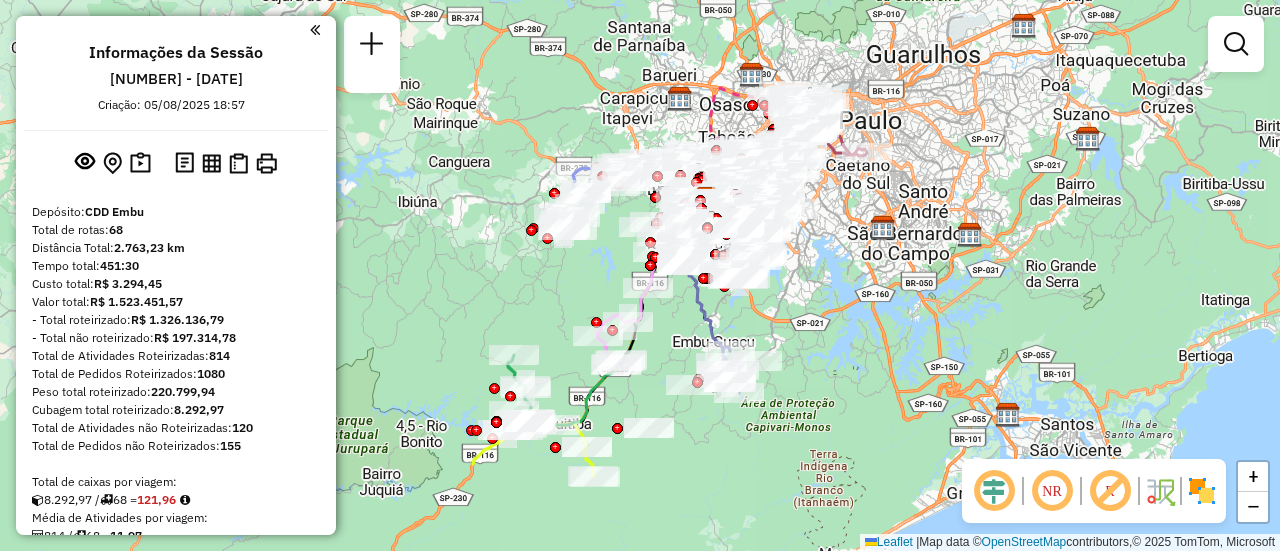 click 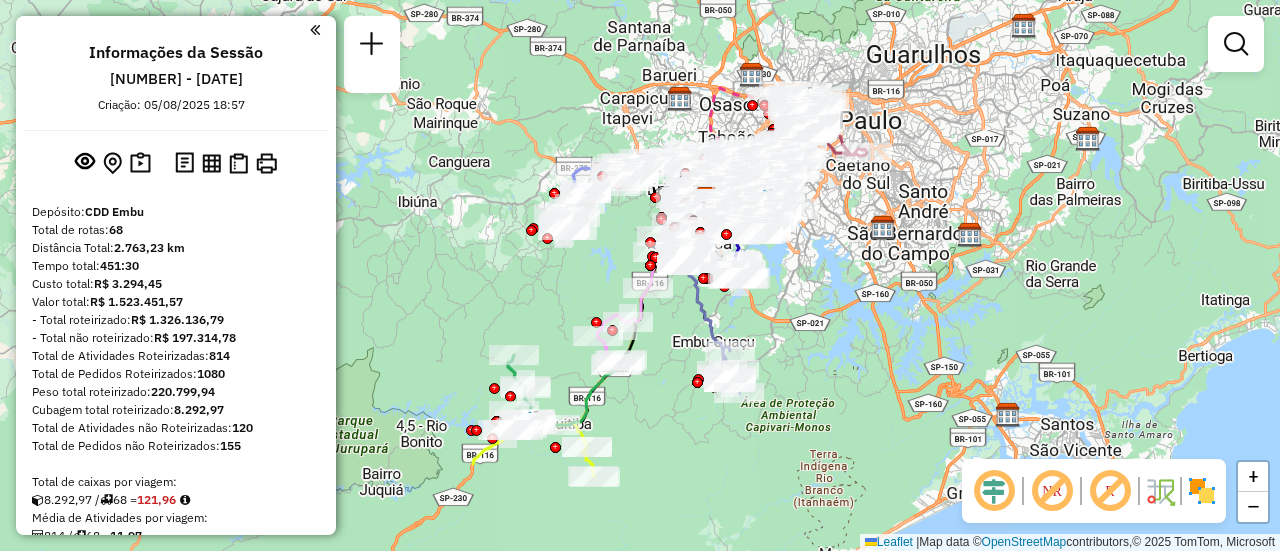 scroll, scrollTop: 8030, scrollLeft: 0, axis: vertical 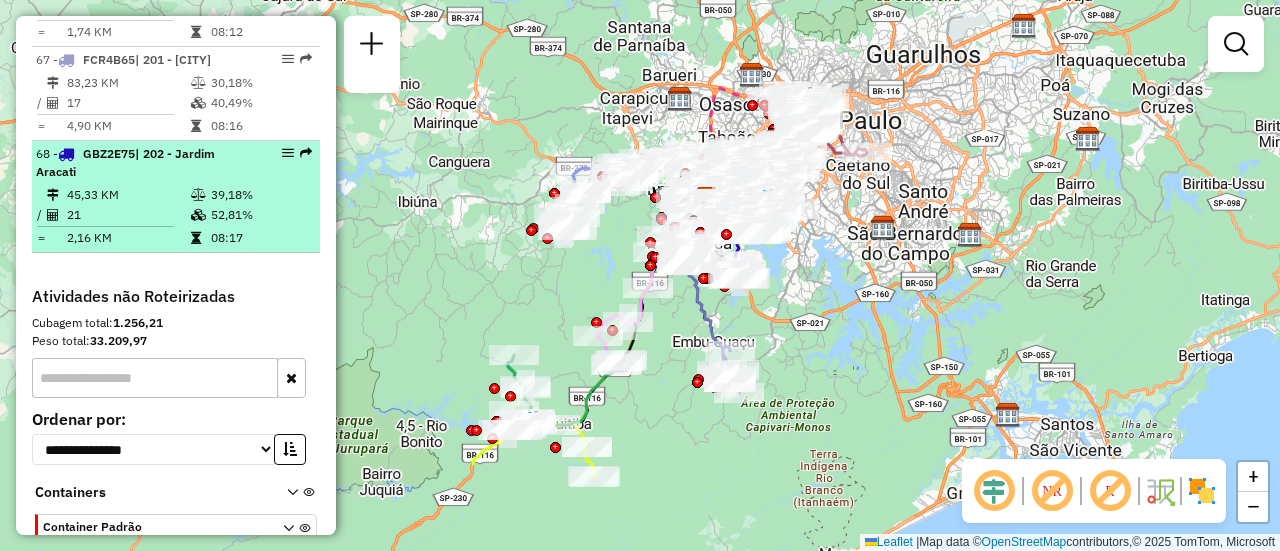select on "**********" 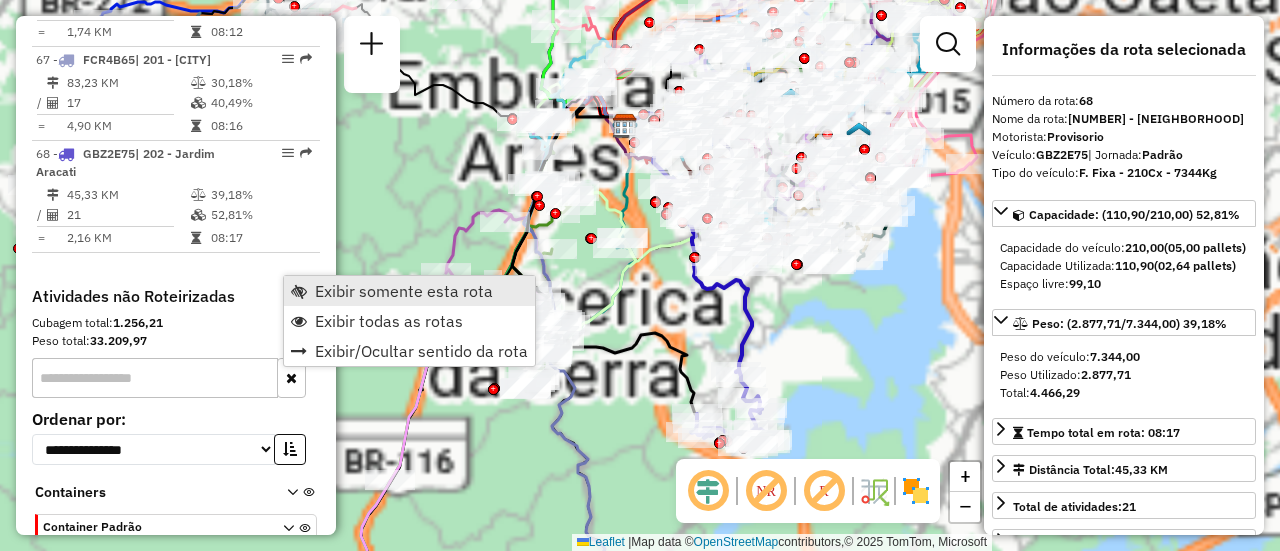 click on "Exibir somente esta rota" at bounding box center (404, 291) 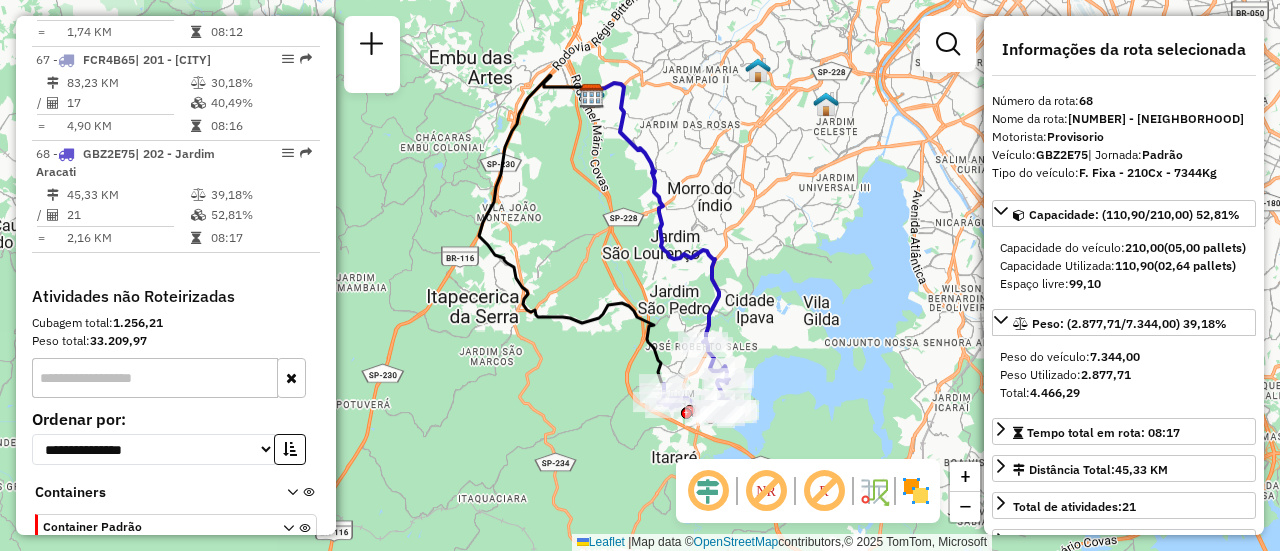 drag, startPoint x: 644, startPoint y: 267, endPoint x: 562, endPoint y: 169, distance: 127.78106 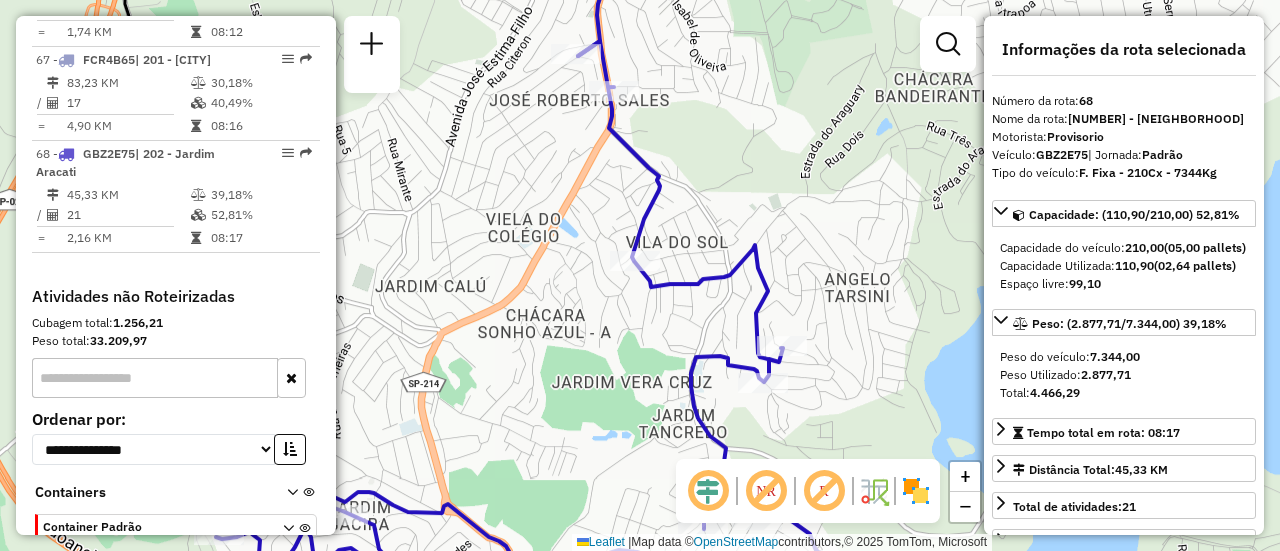 drag, startPoint x: 817, startPoint y: 326, endPoint x: 802, endPoint y: 240, distance: 87.29834 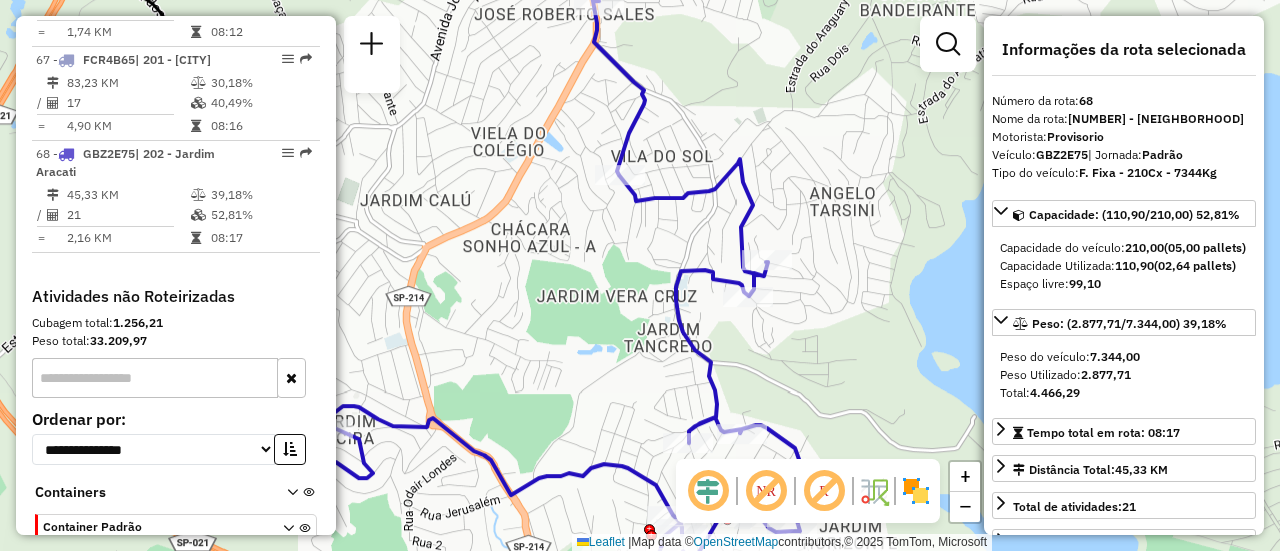 click 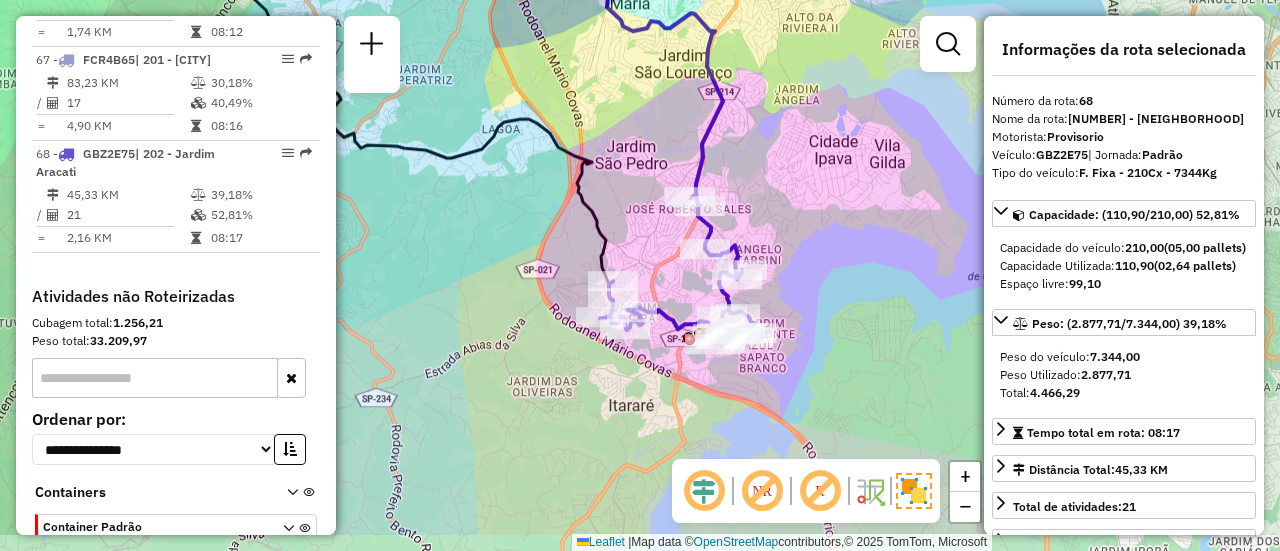 drag, startPoint x: 818, startPoint y: 372, endPoint x: 771, endPoint y: 301, distance: 85.146935 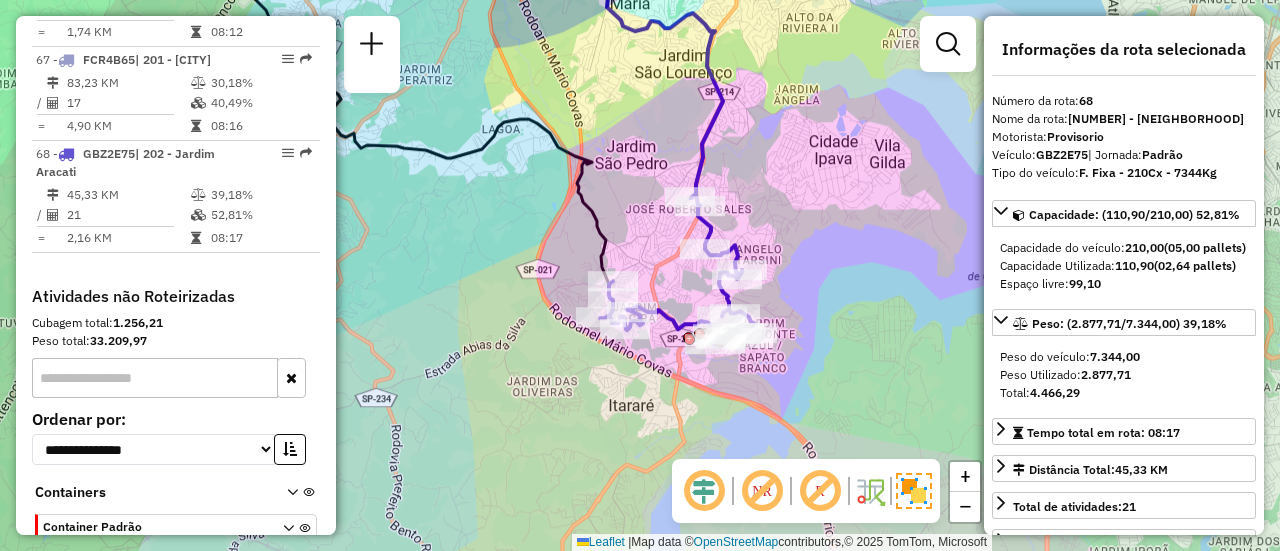 click 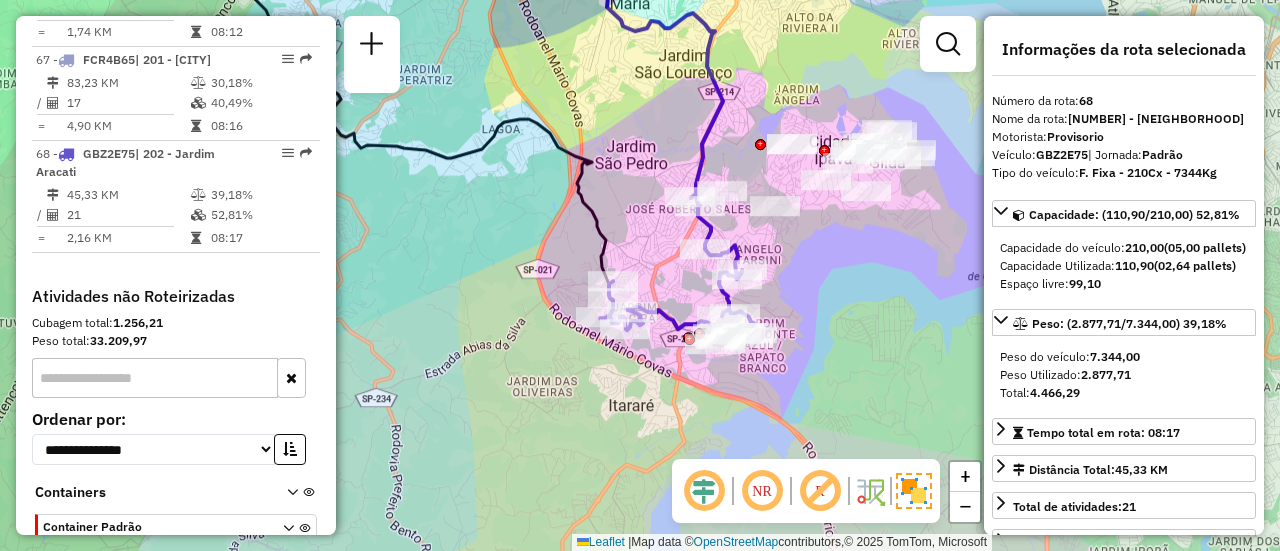 click 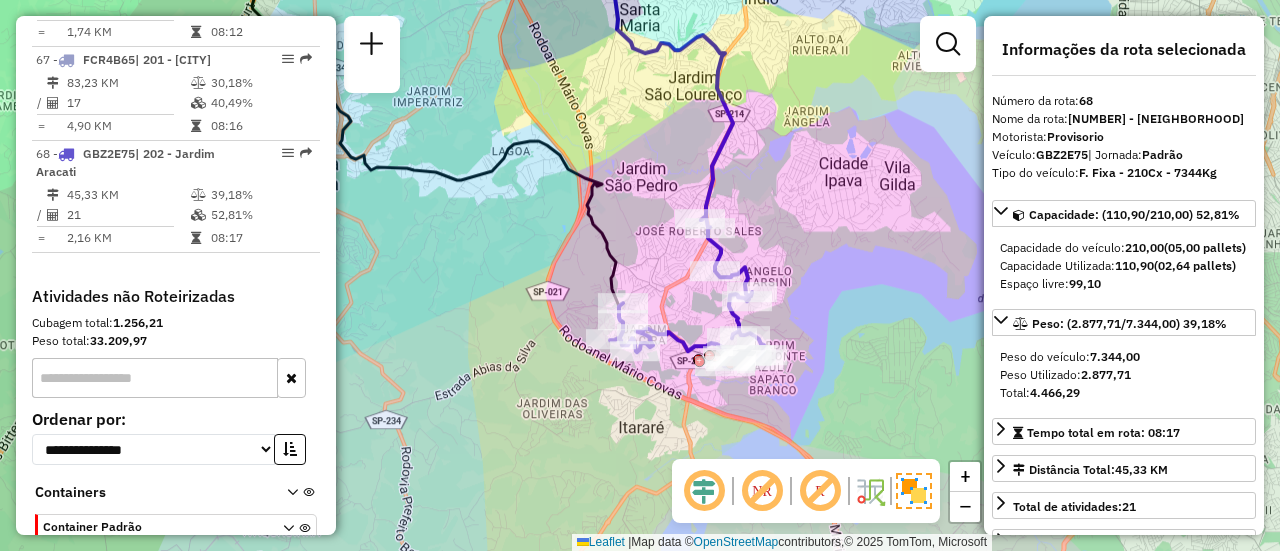 drag, startPoint x: 816, startPoint y: 257, endPoint x: 818, endPoint y: 275, distance: 18.110771 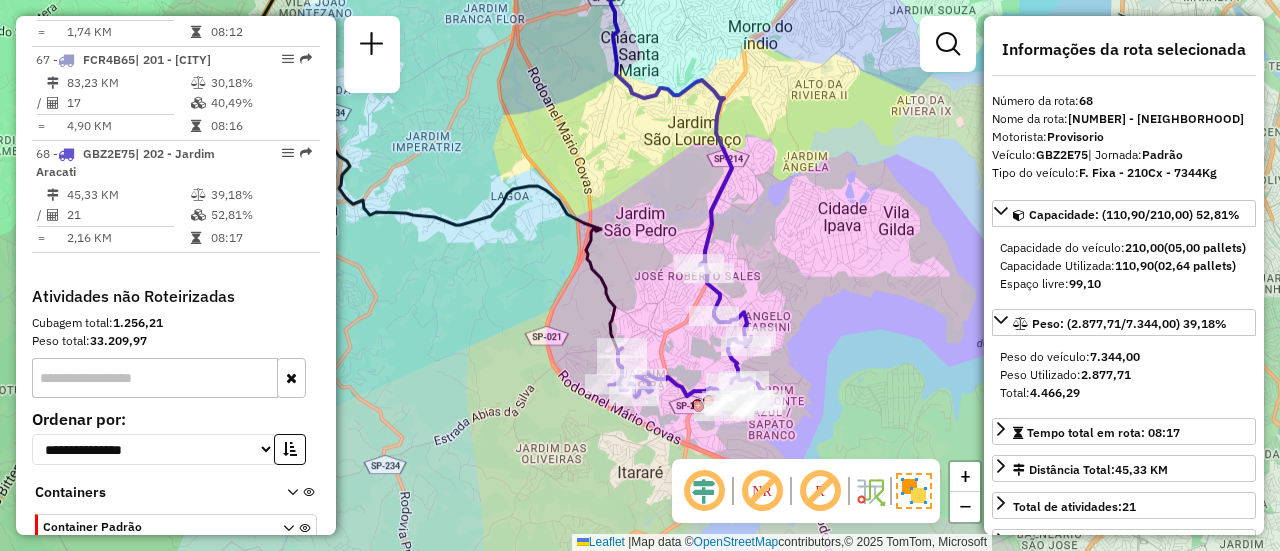 drag, startPoint x: 790, startPoint y: 230, endPoint x: 796, endPoint y: 279, distance: 49.365982 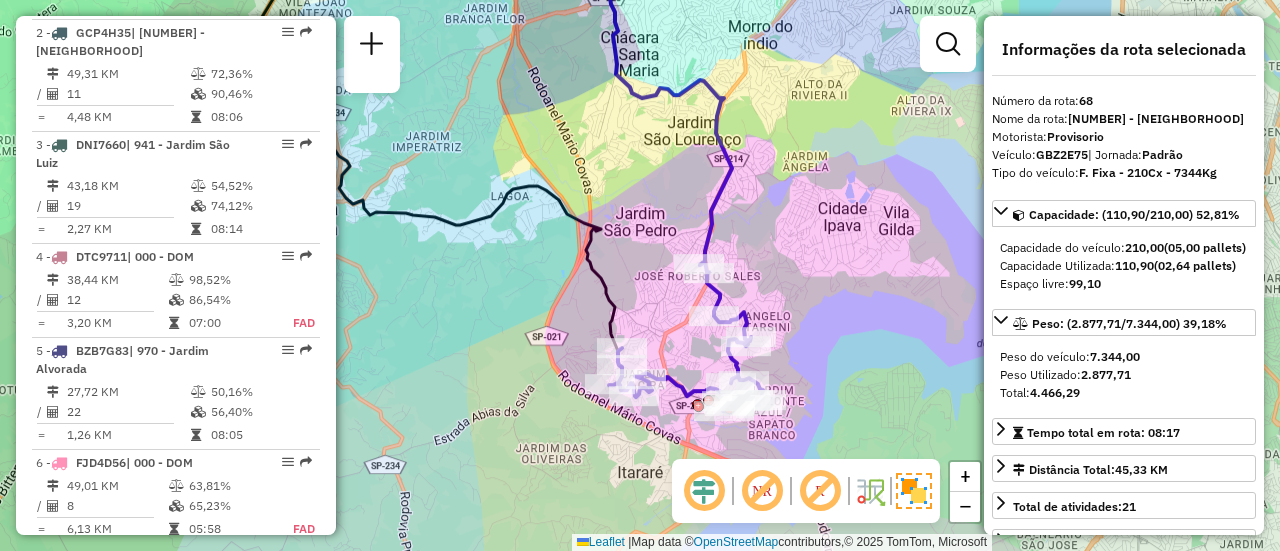 scroll, scrollTop: 0, scrollLeft: 0, axis: both 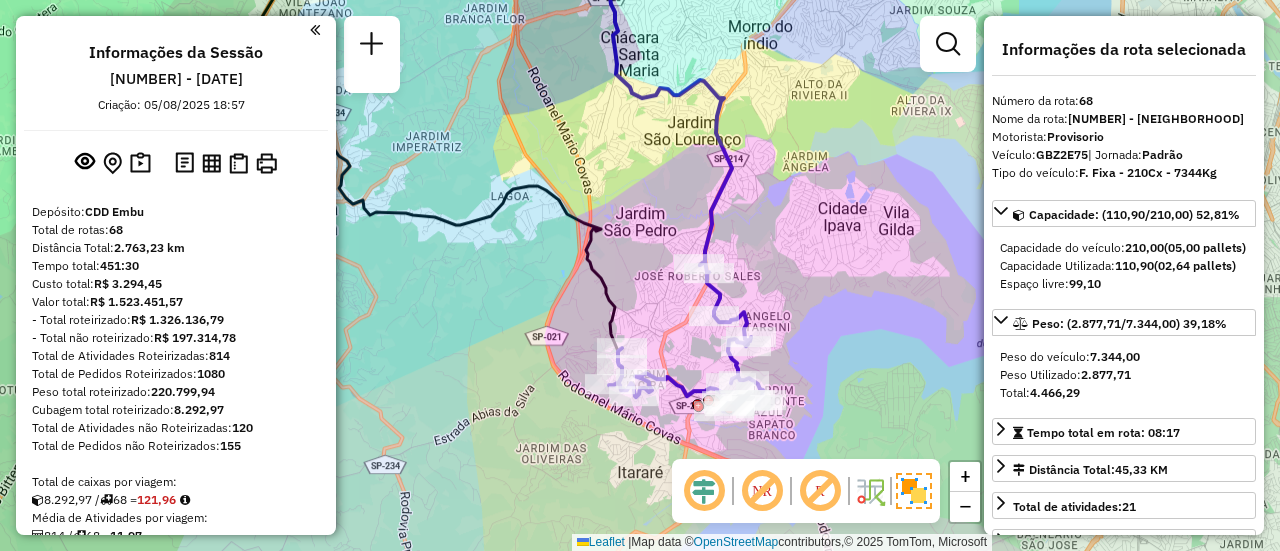 click at bounding box center (315, 30) 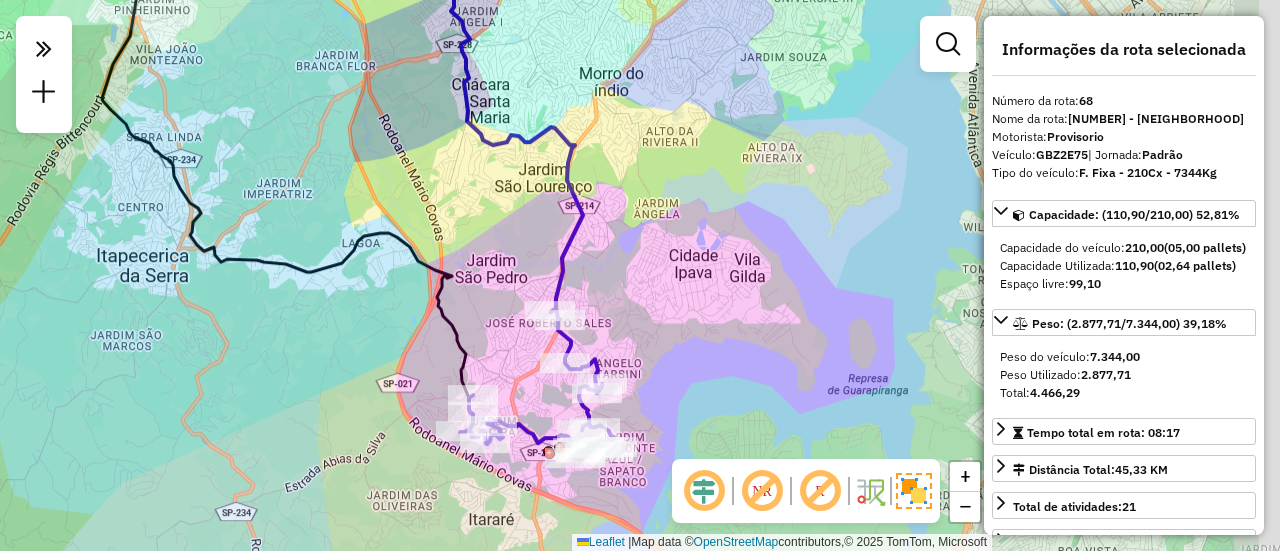 drag, startPoint x: 544, startPoint y: 275, endPoint x: 386, endPoint y: 328, distance: 166.65233 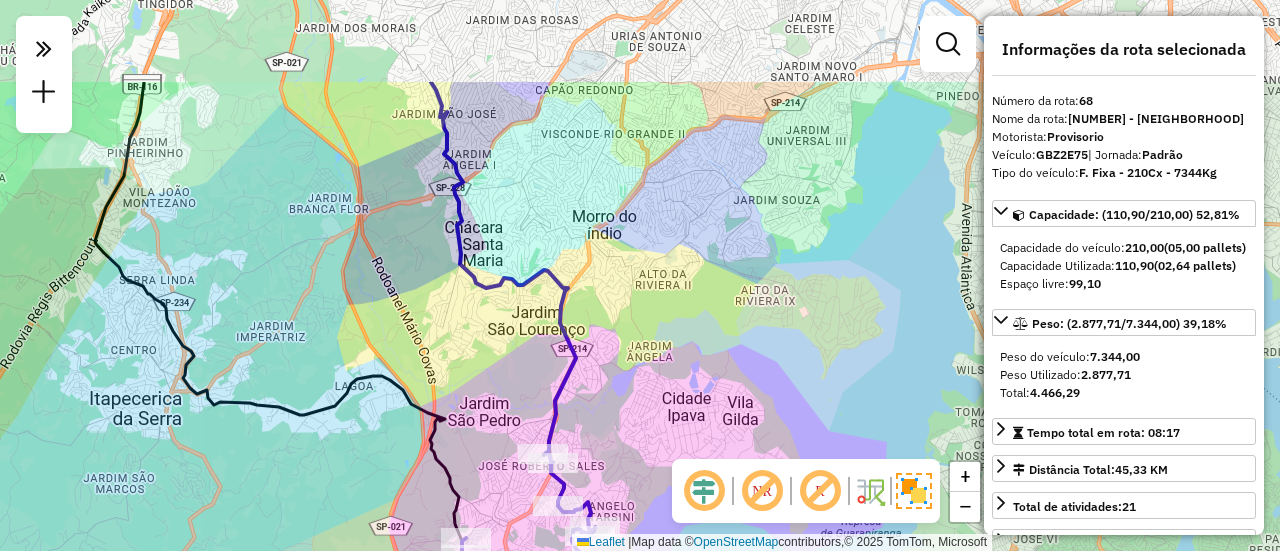 drag, startPoint x: 458, startPoint y: 248, endPoint x: 461, endPoint y: 391, distance: 143.03146 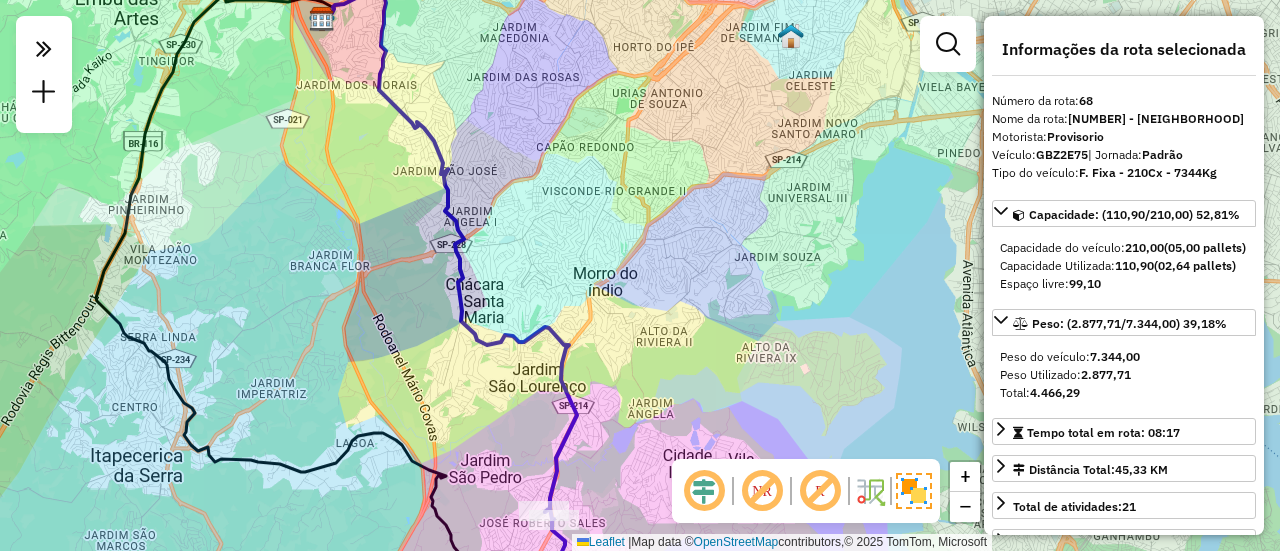drag, startPoint x: 372, startPoint y: 265, endPoint x: 375, endPoint y: 304, distance: 39.115215 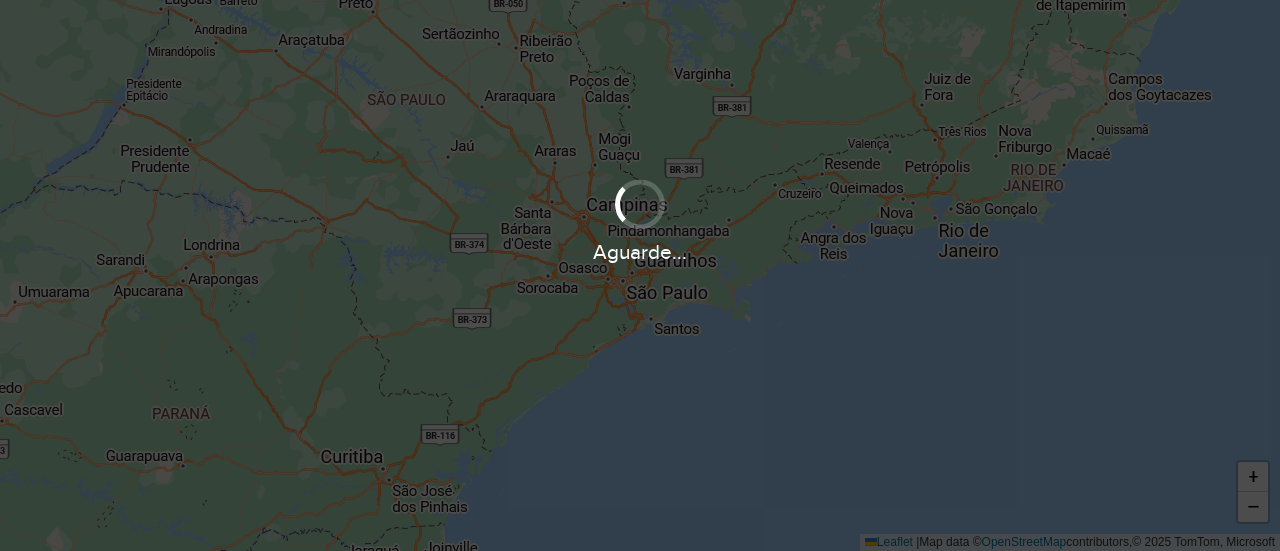 scroll, scrollTop: 0, scrollLeft: 0, axis: both 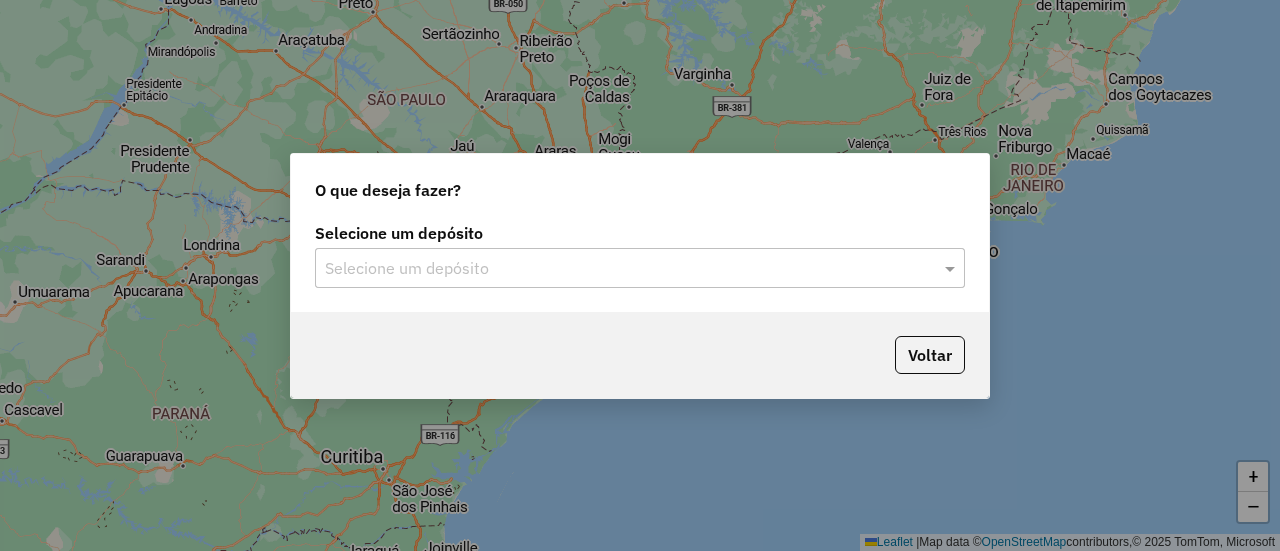 click 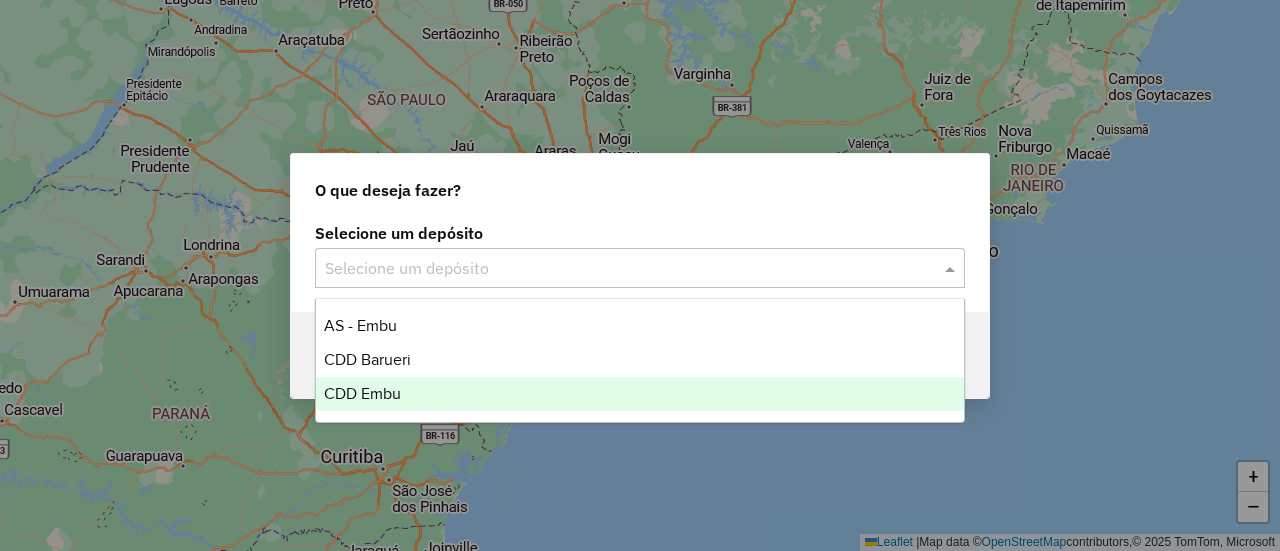 drag, startPoint x: 376, startPoint y: 390, endPoint x: 424, endPoint y: 357, distance: 58.249462 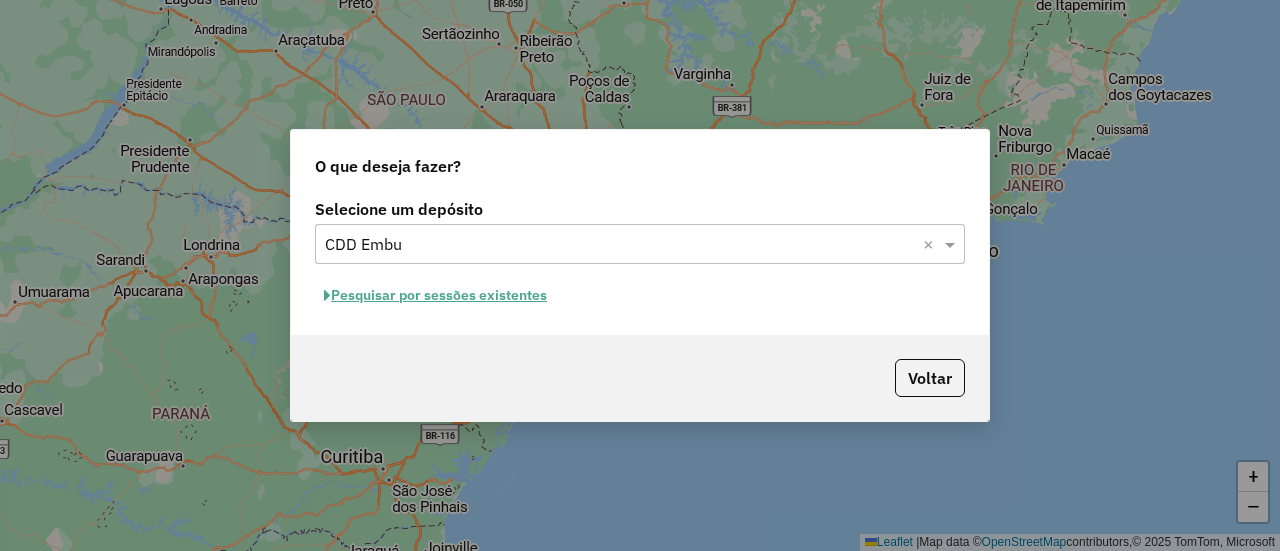click on "Pesquisar por sessões existentes" 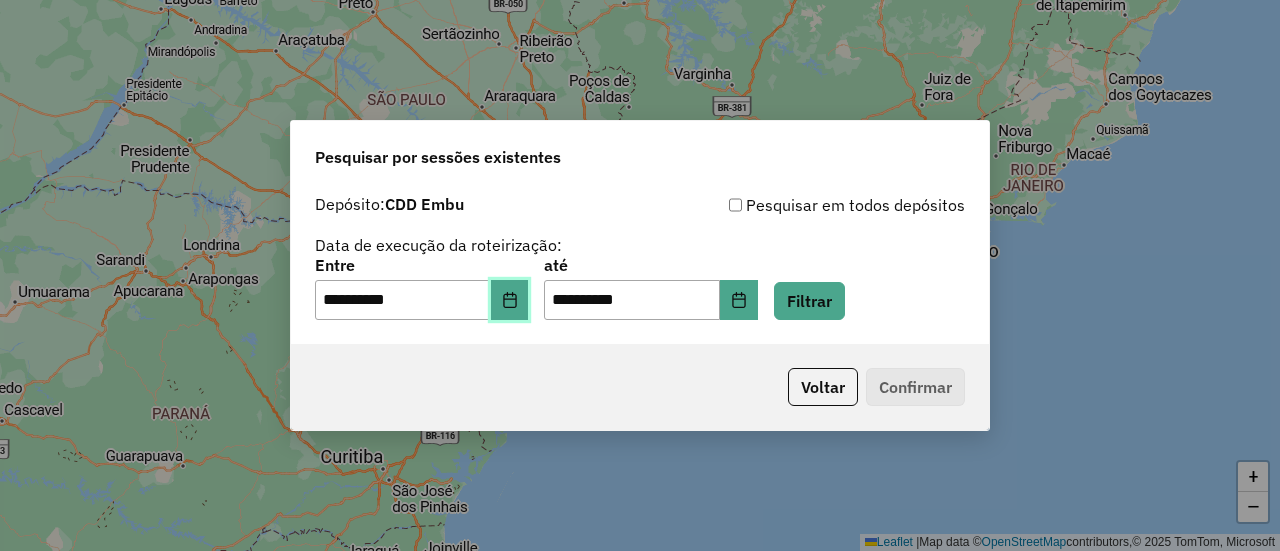 click 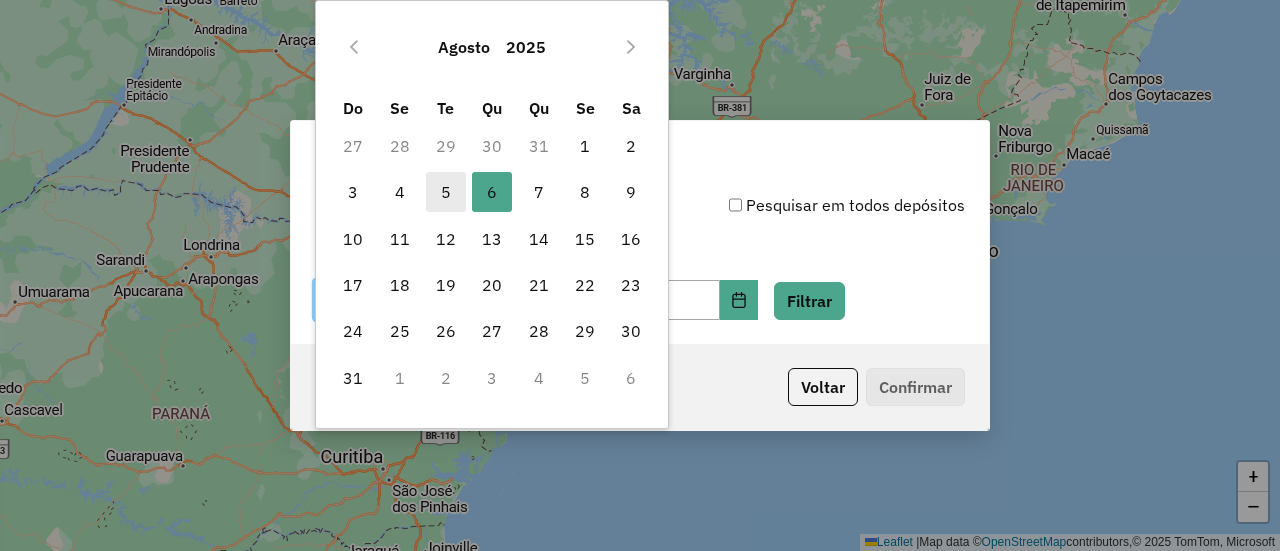 click on "5" at bounding box center [446, 192] 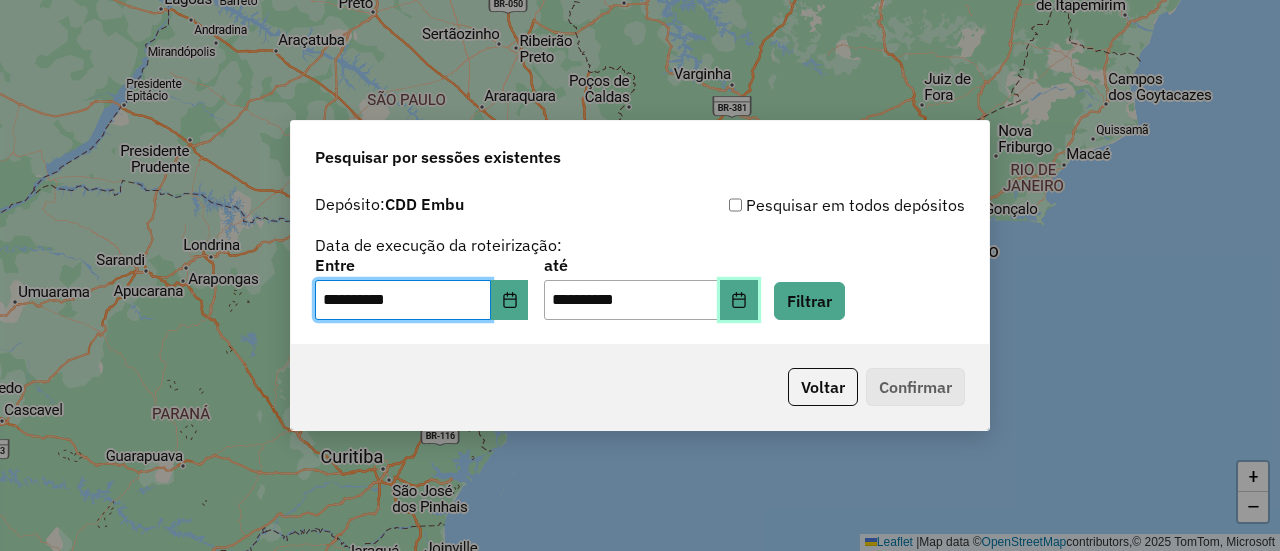 click at bounding box center [739, 300] 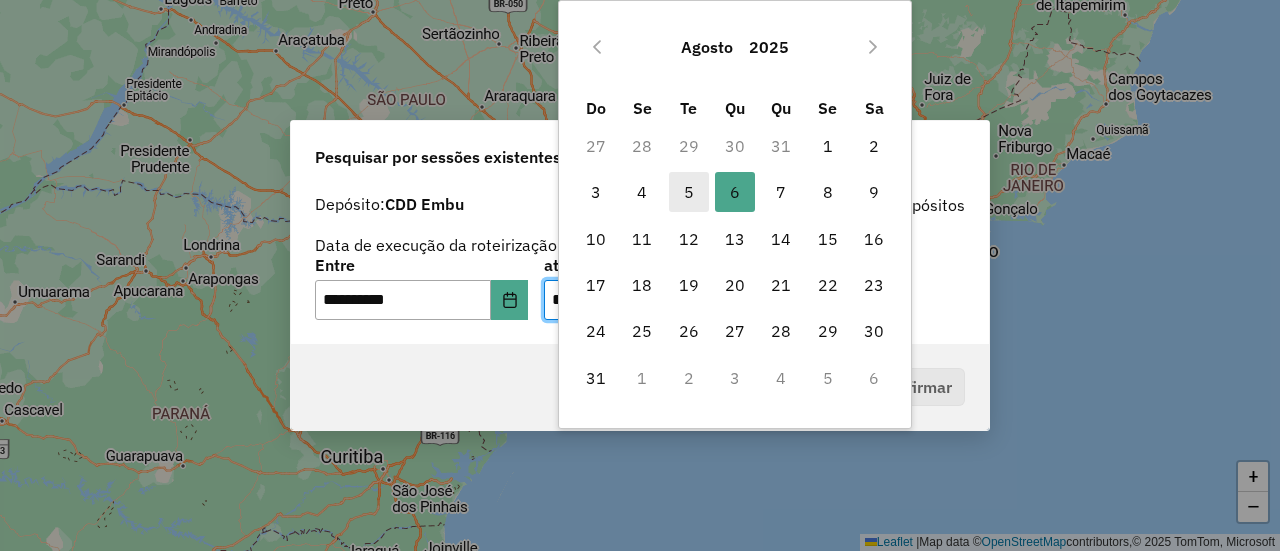 click on "5" at bounding box center (689, 192) 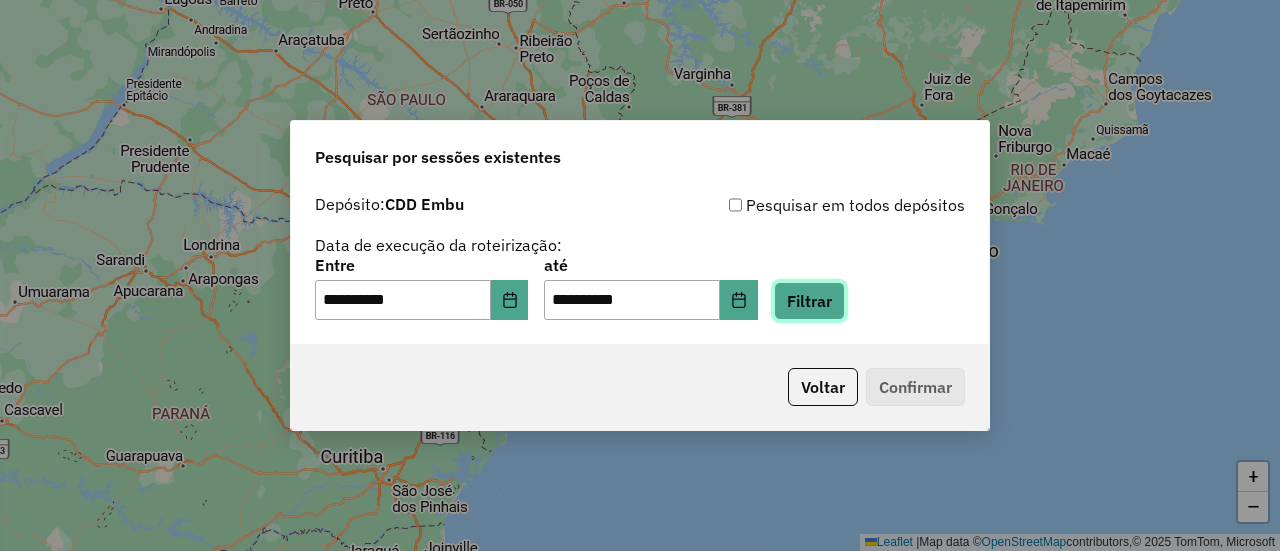 click on "Filtrar" 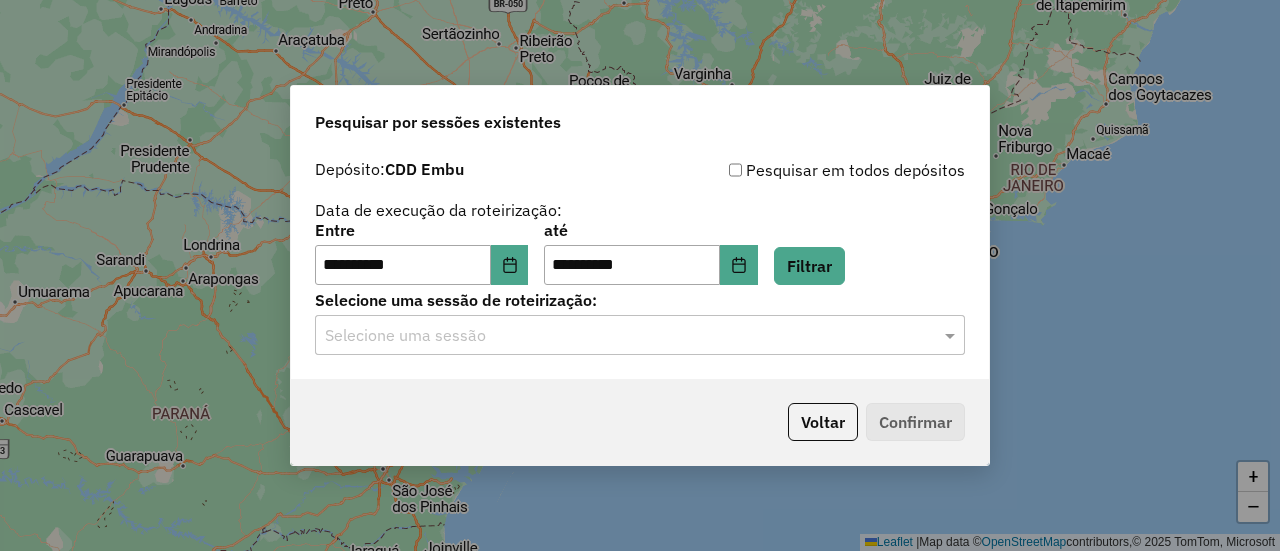 click 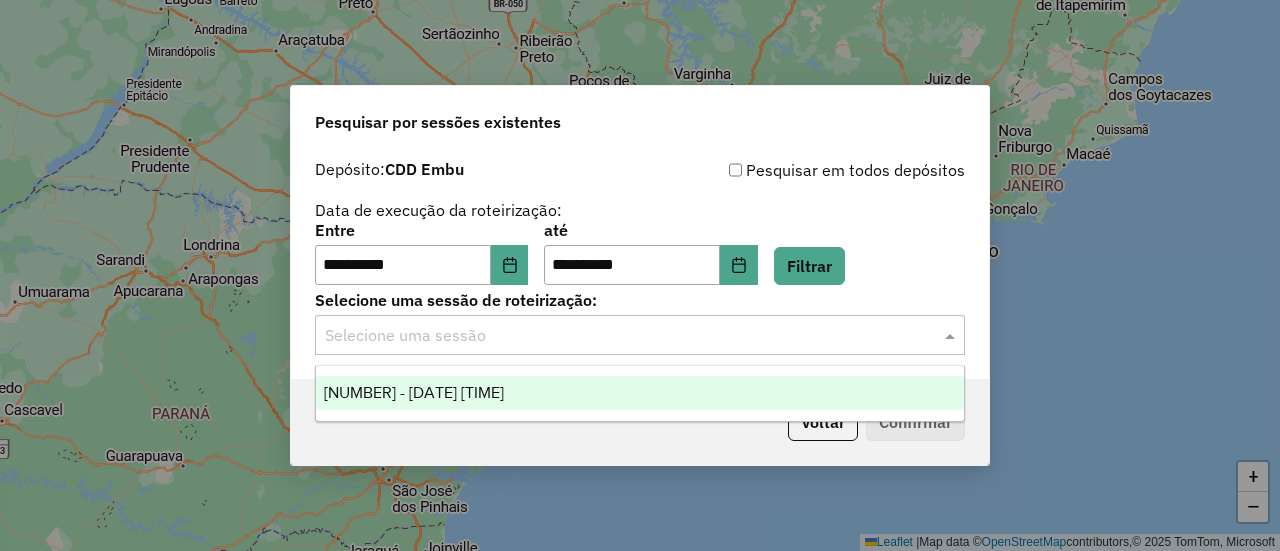 drag, startPoint x: 528, startPoint y: 394, endPoint x: 609, endPoint y: 383, distance: 81.7435 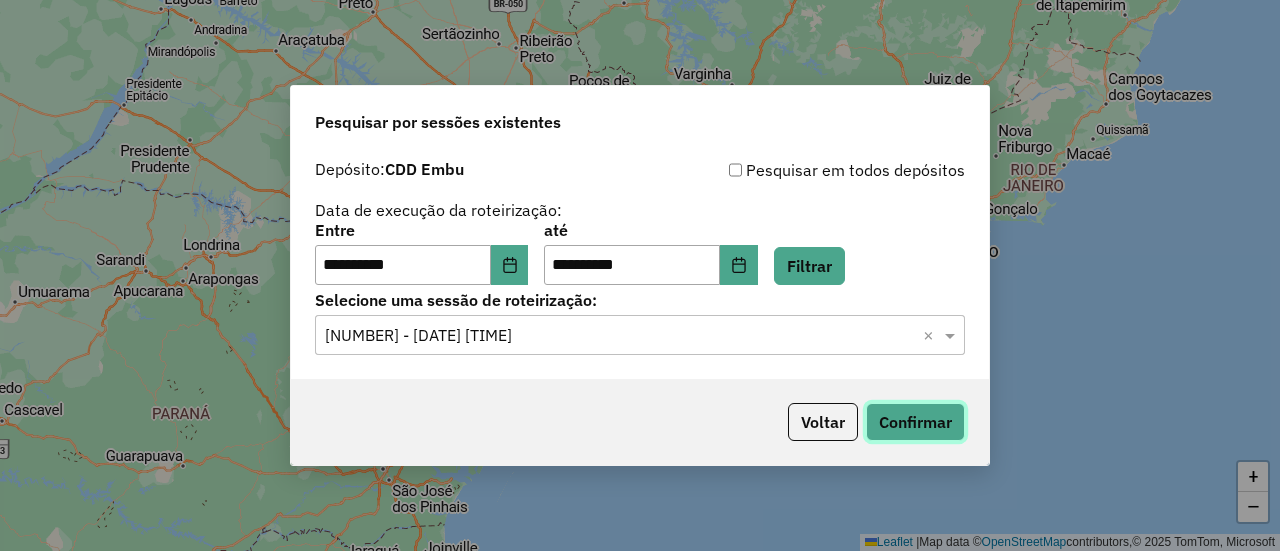 click on "Confirmar" 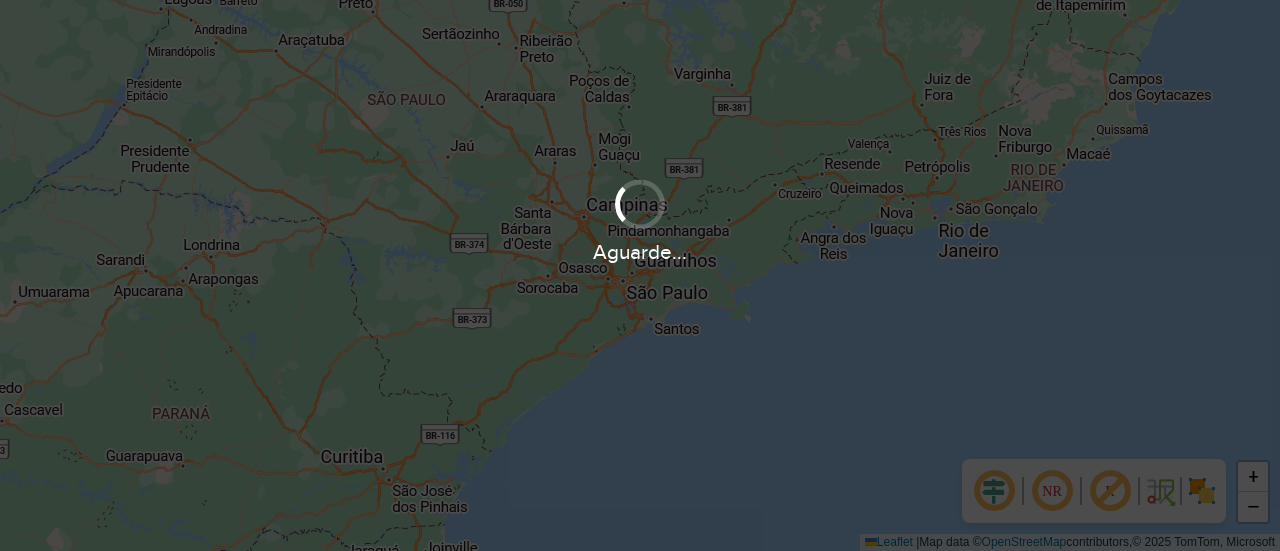 scroll, scrollTop: 0, scrollLeft: 0, axis: both 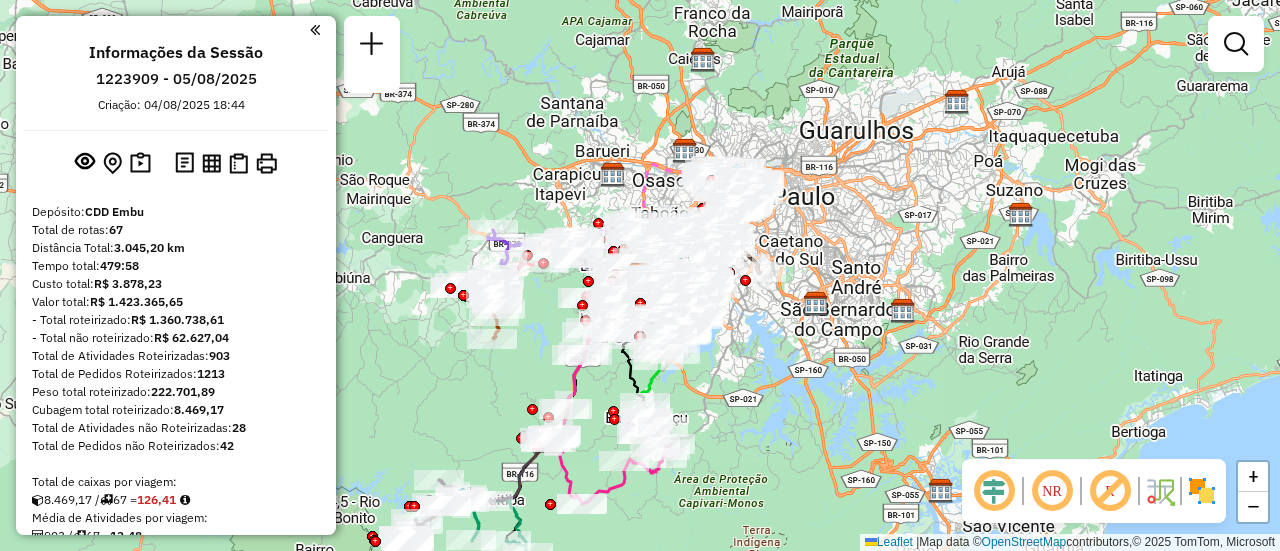 select on "**********" 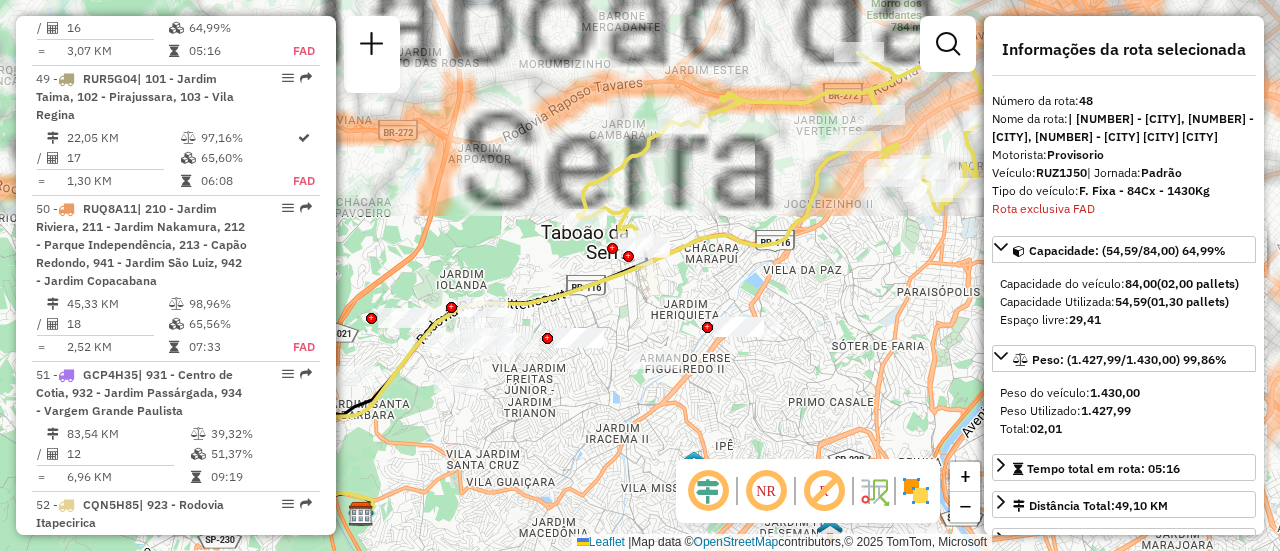 scroll, scrollTop: 6205, scrollLeft: 0, axis: vertical 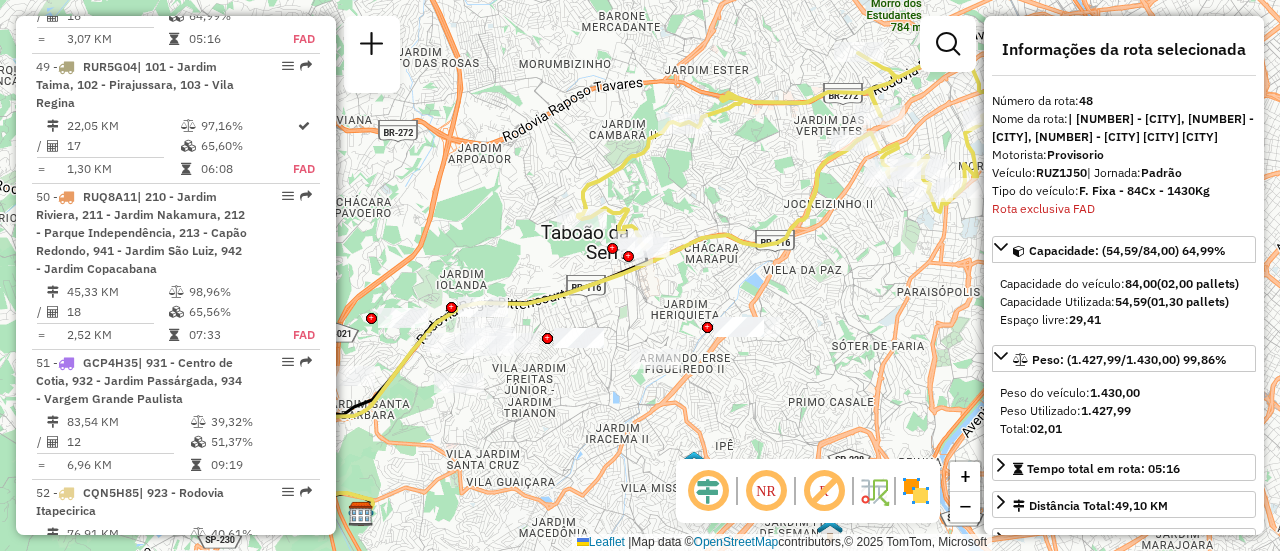 click 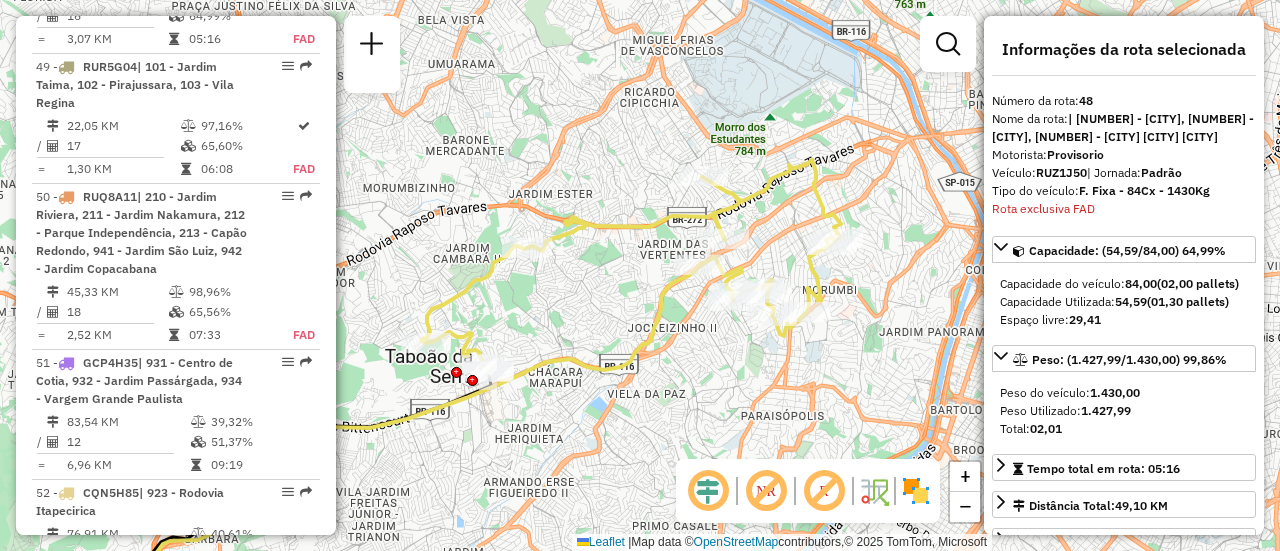 drag, startPoint x: 816, startPoint y: 269, endPoint x: 638, endPoint y: 356, distance: 198.1237 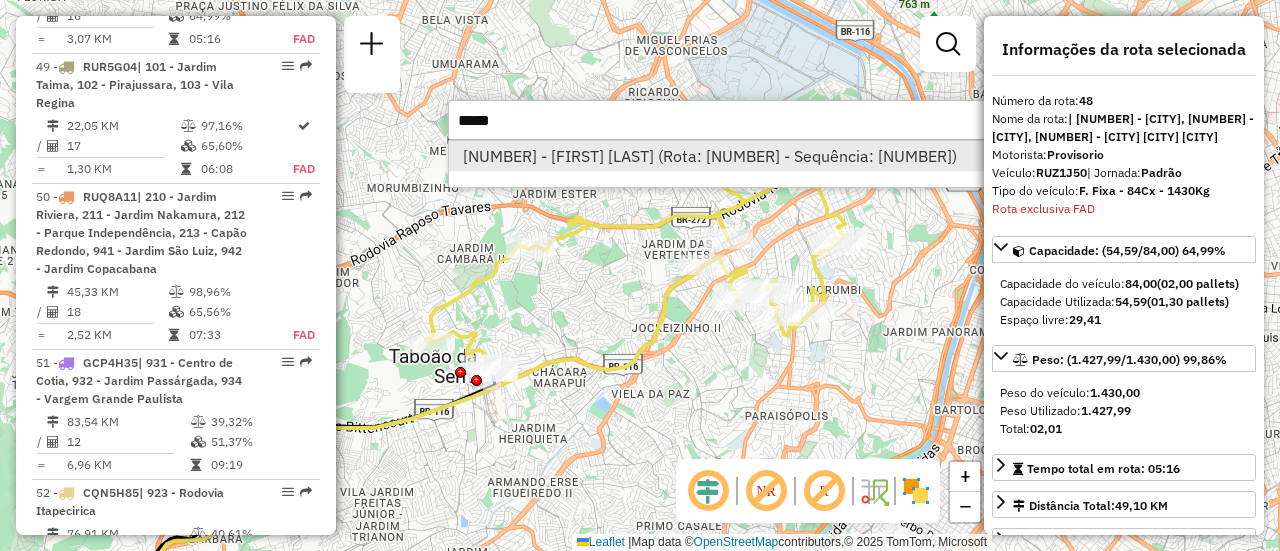 type on "*****" 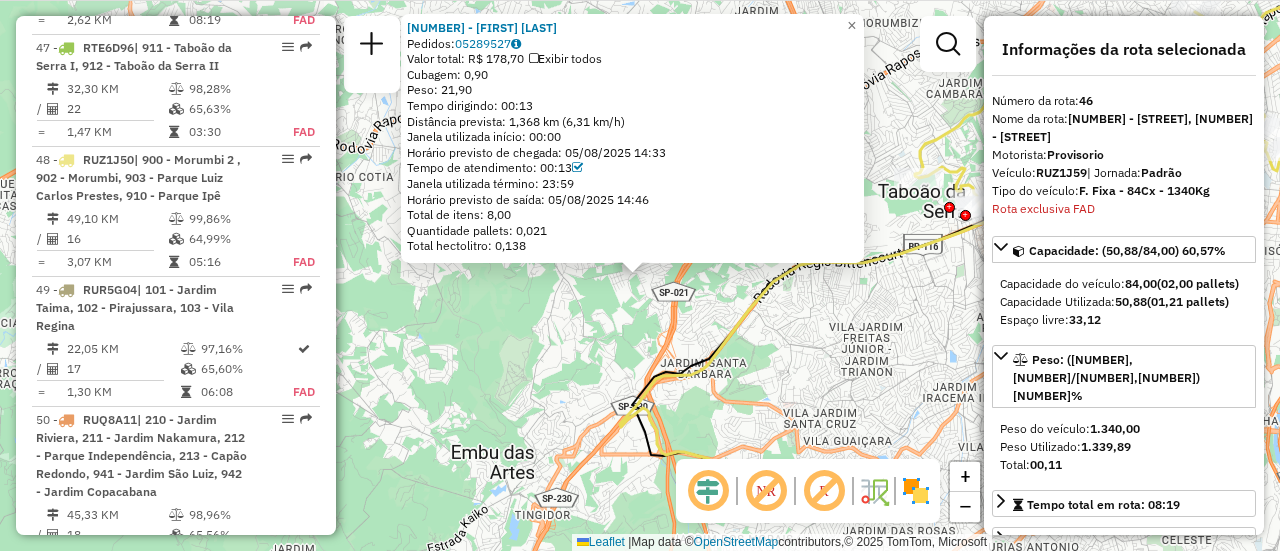 scroll, scrollTop: 5981, scrollLeft: 0, axis: vertical 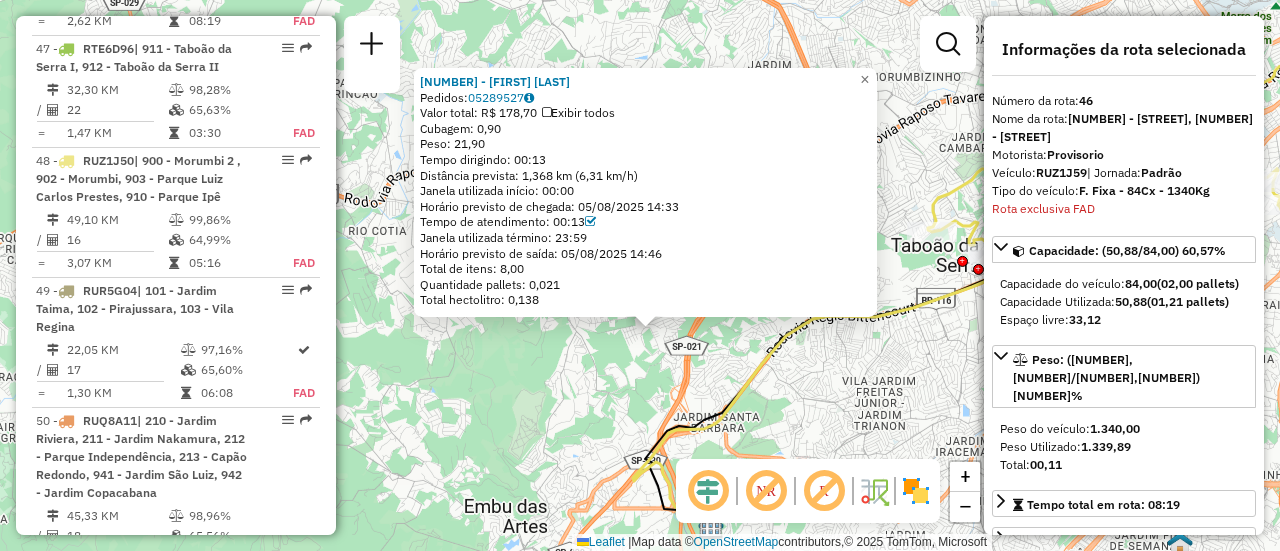 drag, startPoint x: 624, startPoint y: 349, endPoint x: 637, endPoint y: 407, distance: 59.439045 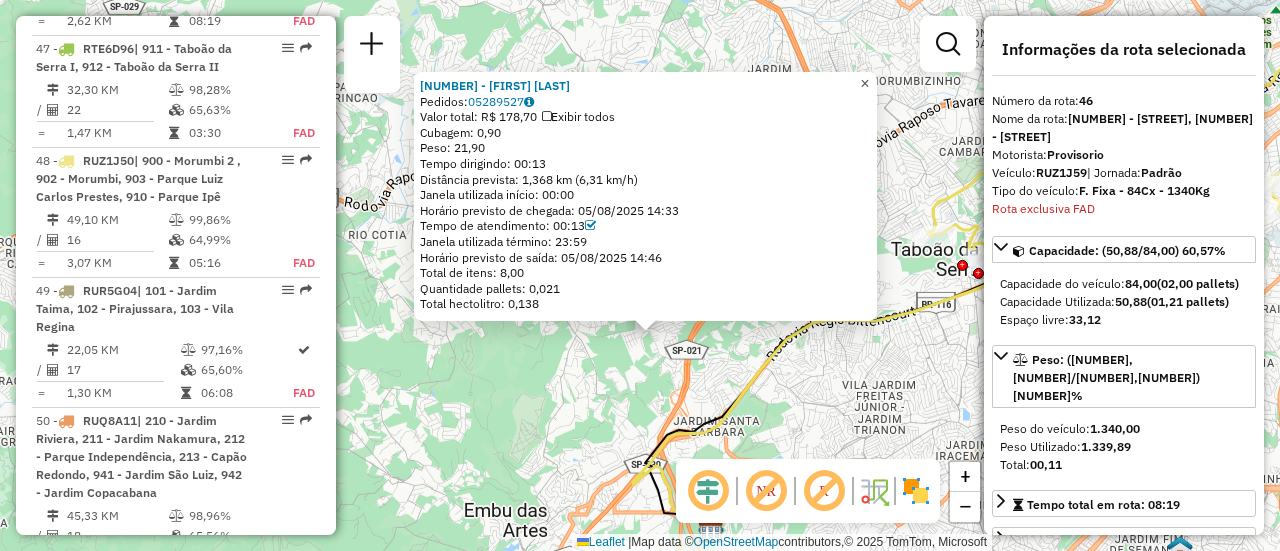 click on "×" 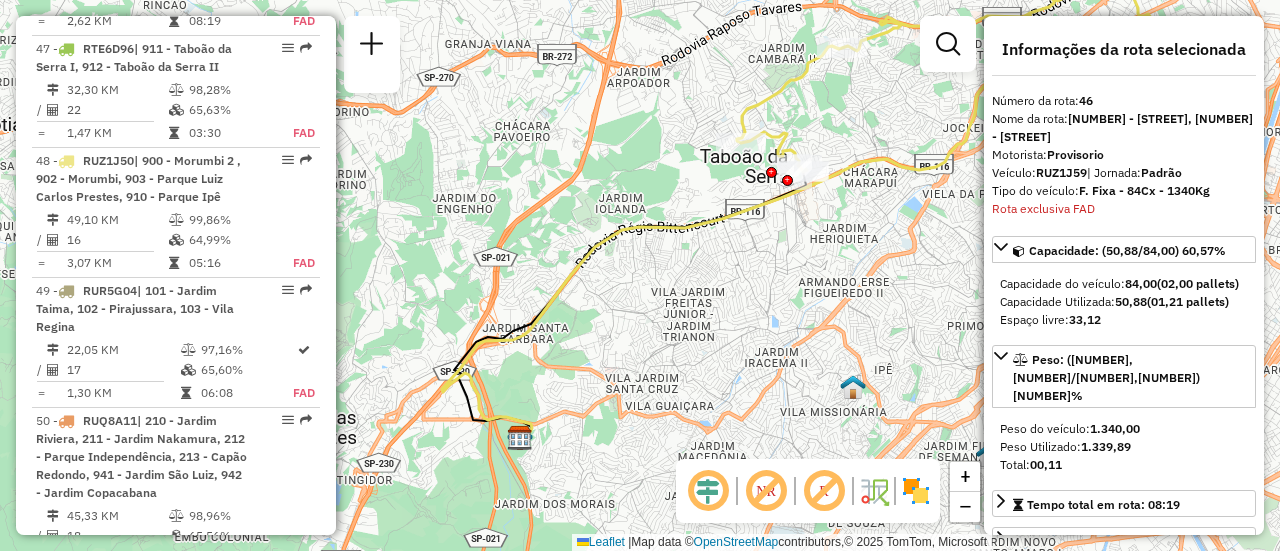 drag, startPoint x: 464, startPoint y: 254, endPoint x: 432, endPoint y: 354, distance: 104.99524 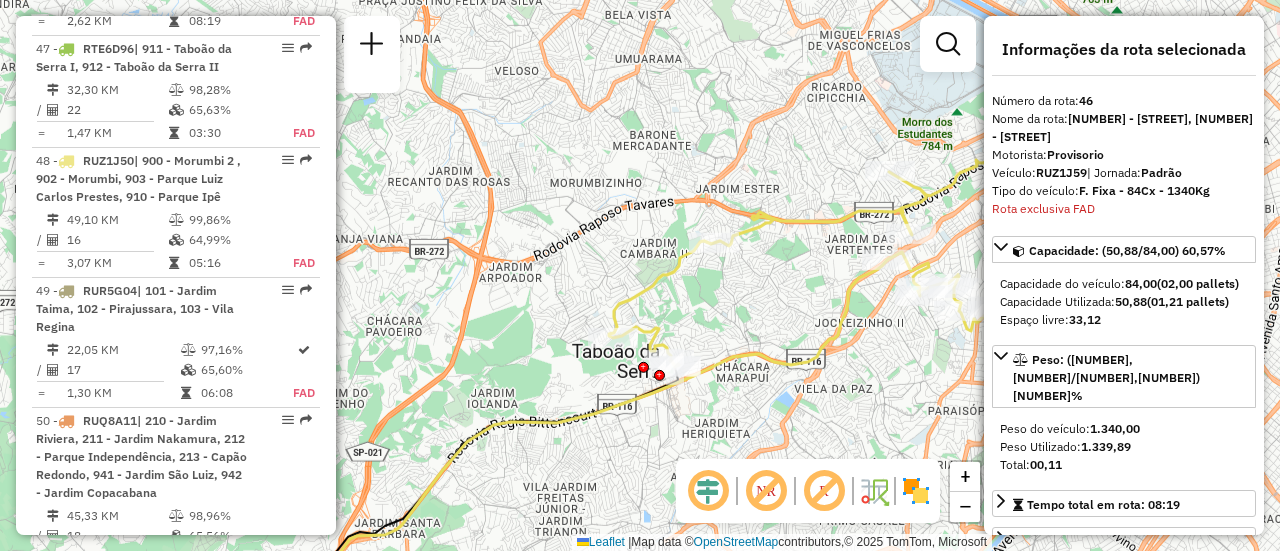 drag, startPoint x: 568, startPoint y: 253, endPoint x: 472, endPoint y: 349, distance: 135.7645 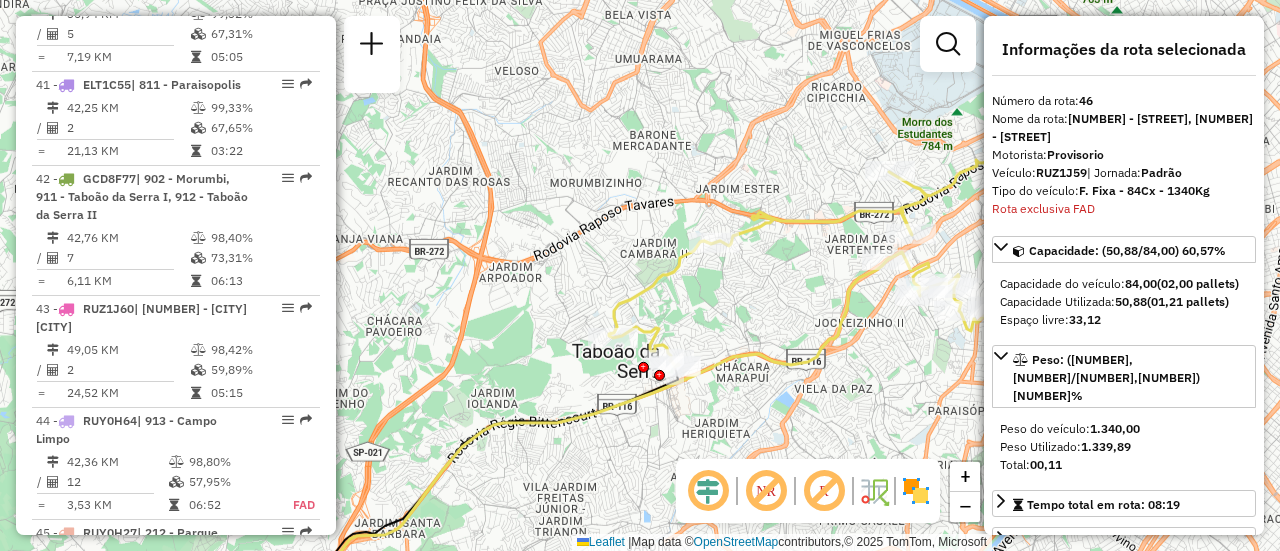 scroll, scrollTop: 5278, scrollLeft: 0, axis: vertical 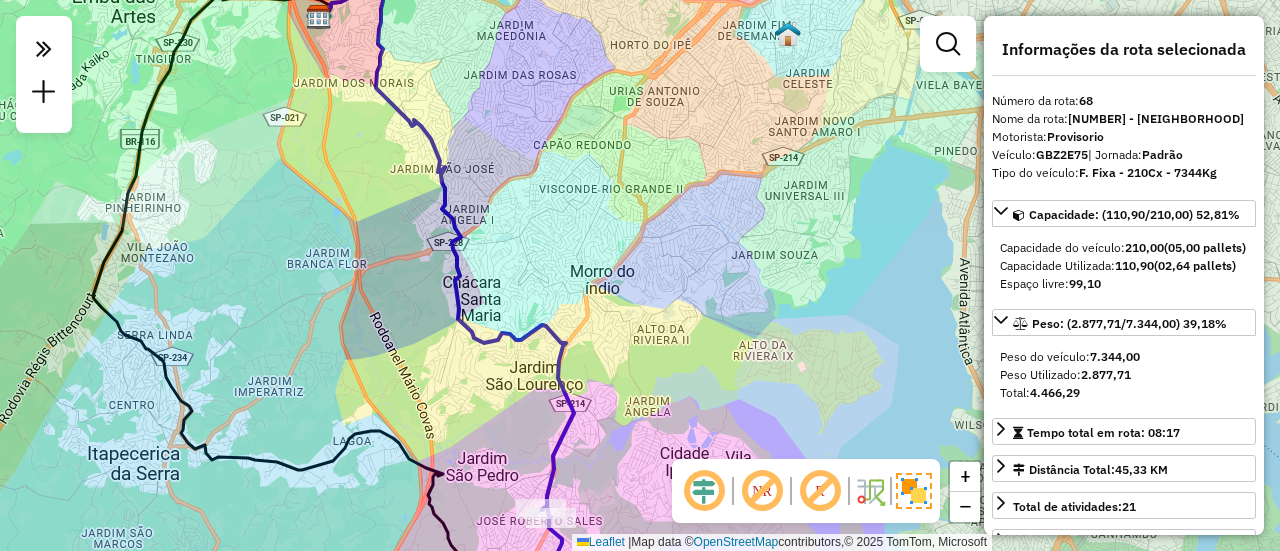 select on "**********" 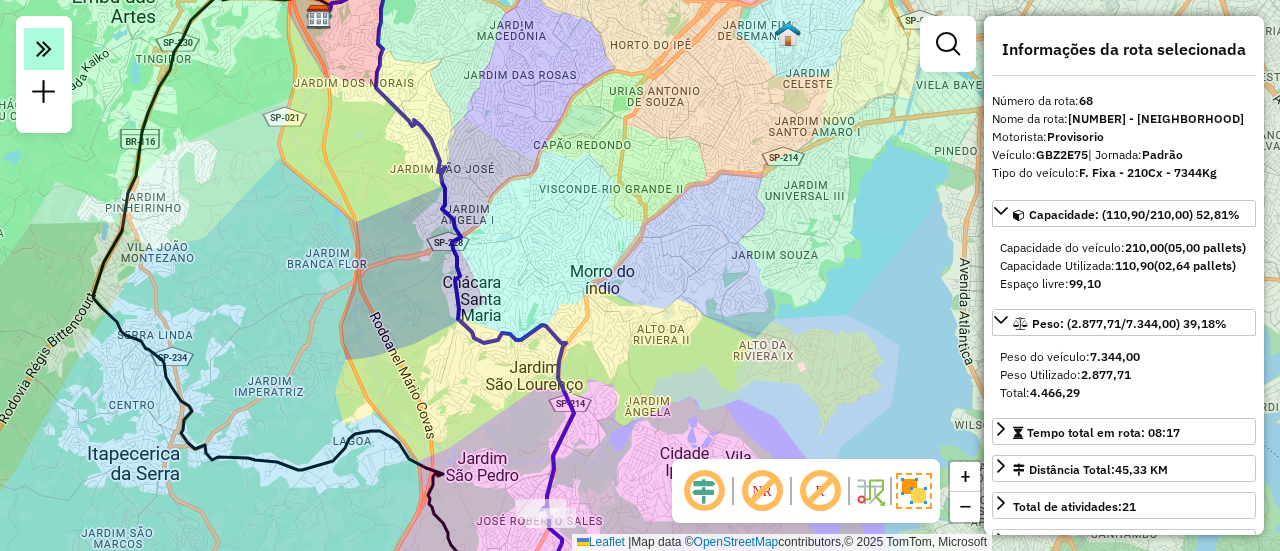 scroll, scrollTop: 0, scrollLeft: 0, axis: both 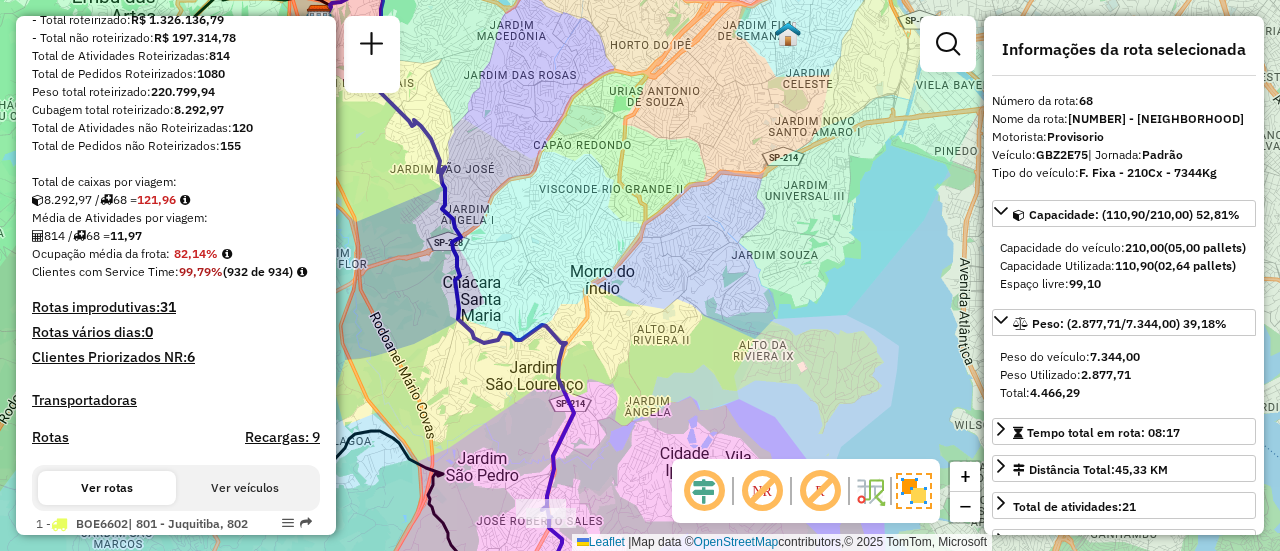 click on "Rotas improdutivas:  31" at bounding box center (176, 307) 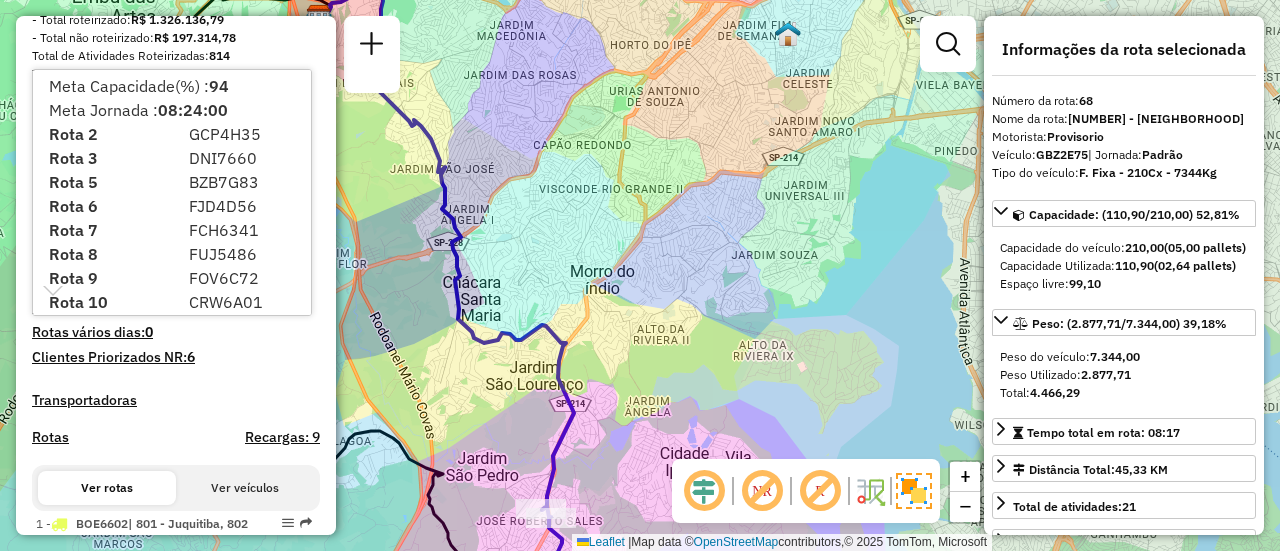 scroll, scrollTop: 0, scrollLeft: 0, axis: both 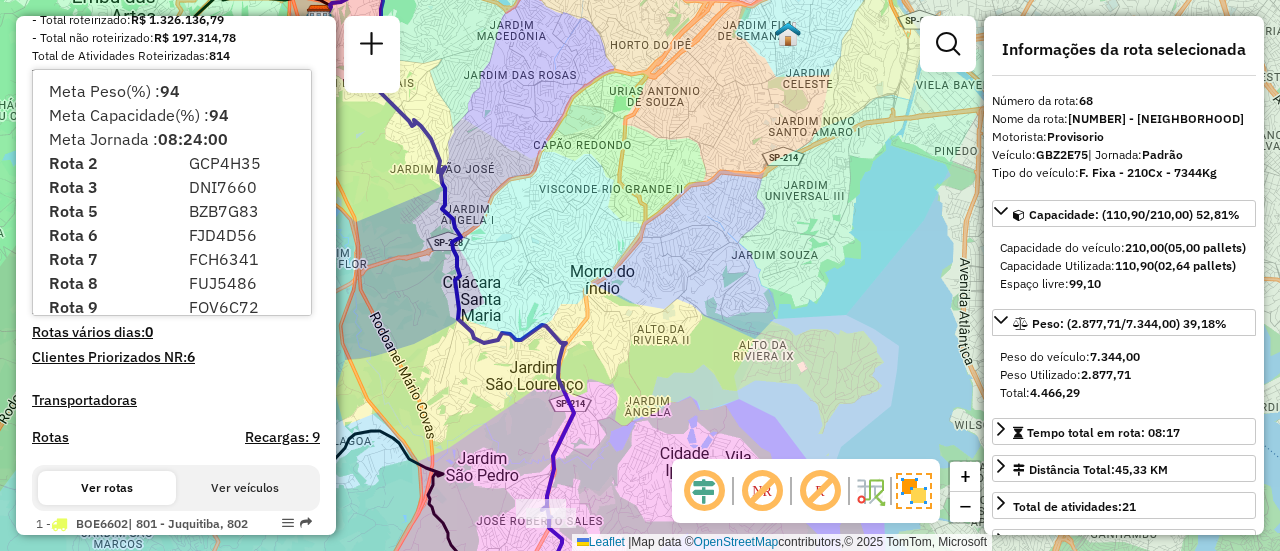 click on "Depósito:  CDD Embu  Total de rotas:  68  Distância Total:  2.763,23 km  Tempo total:  451:30  Custo total:  R$ 3.294,45  Valor total:  R$ 1.523.451,57  - Total roteirizado:  R$ 1.326.136,79  - Total não roteirizado:  R$ 197.314,78  Total de Atividades Roteirizadas:  814  Total de Pedidos Roteirizados:  1080  Peso total roteirizado:  220.799,94  Cubagem total roteirizado:  8.292,97  Total de Atividades não Roteirizadas:  120  Total de Pedidos não Roteirizados:  155 Total de caixas por viagem:  8.292,97 /   68 =  121,96 Média de Atividades por viagem:  814 /   68 =  11,97 Ocupação média da frota:  82,14%  Clientes com Service Time:  99,79%   (932 de 934)   Rotas improdutivas:  31  Rotas vários dias:  0  Clientes Priorizados NR:  6  Transportadoras  Rotas  Recargas: 9   Ver rotas   Ver veículos   1 -       BOE6602   | 801 - Juquitiba, 802 - Juquitiba 2  141,13 KM   37,89%  /  17   32,86%     =  8,30 KM   09:15   2 -       GCP4H35   | 932 - Jardim Passárgada  49,31 KM   72,36%  /  11   90,46%" at bounding box center [176, 4131] 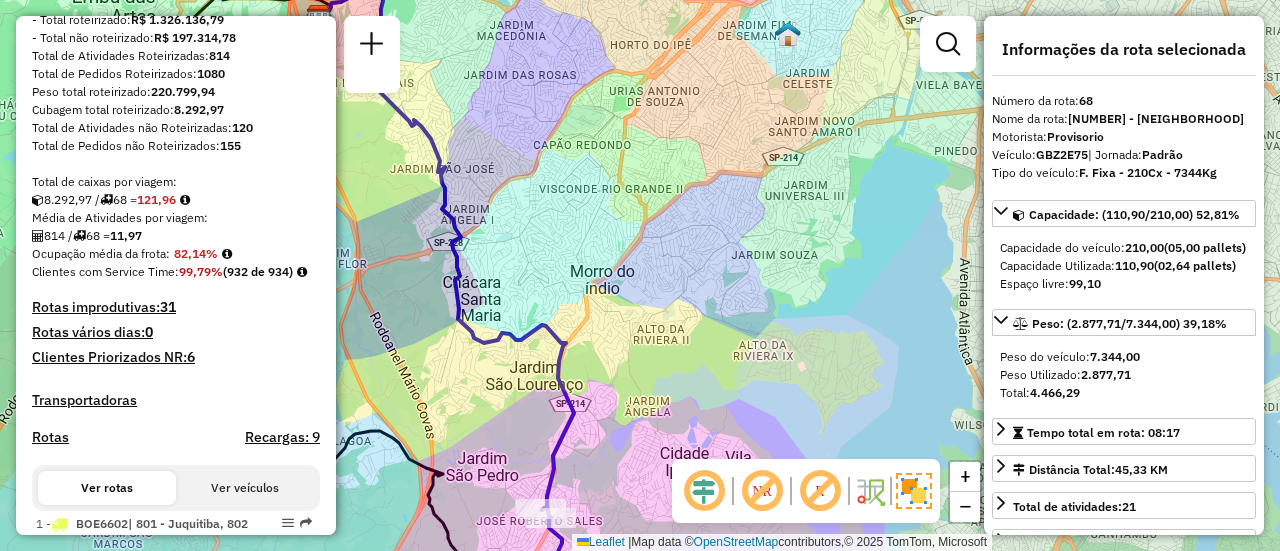 click on "Ver veículos" at bounding box center [245, 488] 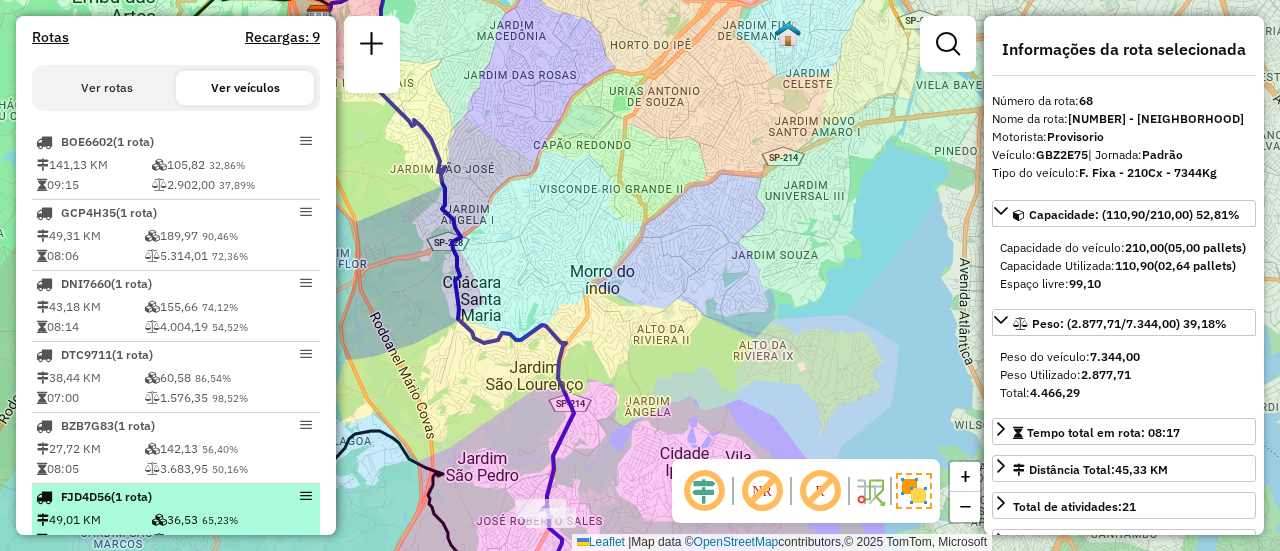 scroll, scrollTop: 500, scrollLeft: 0, axis: vertical 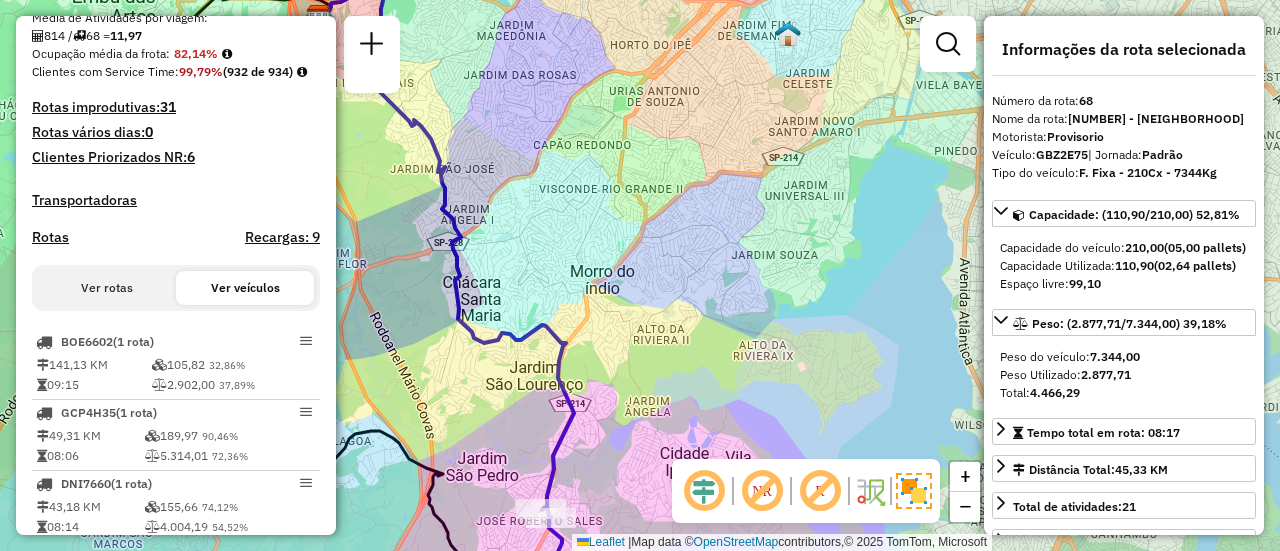 click on "Ver rotas" at bounding box center [107, 288] 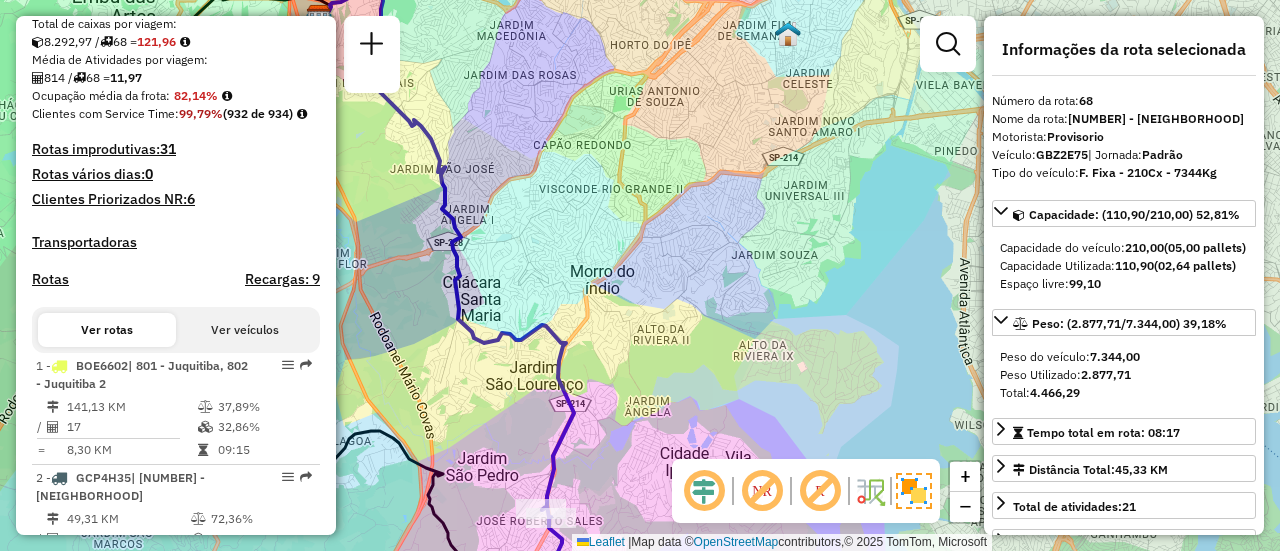 scroll, scrollTop: 500, scrollLeft: 0, axis: vertical 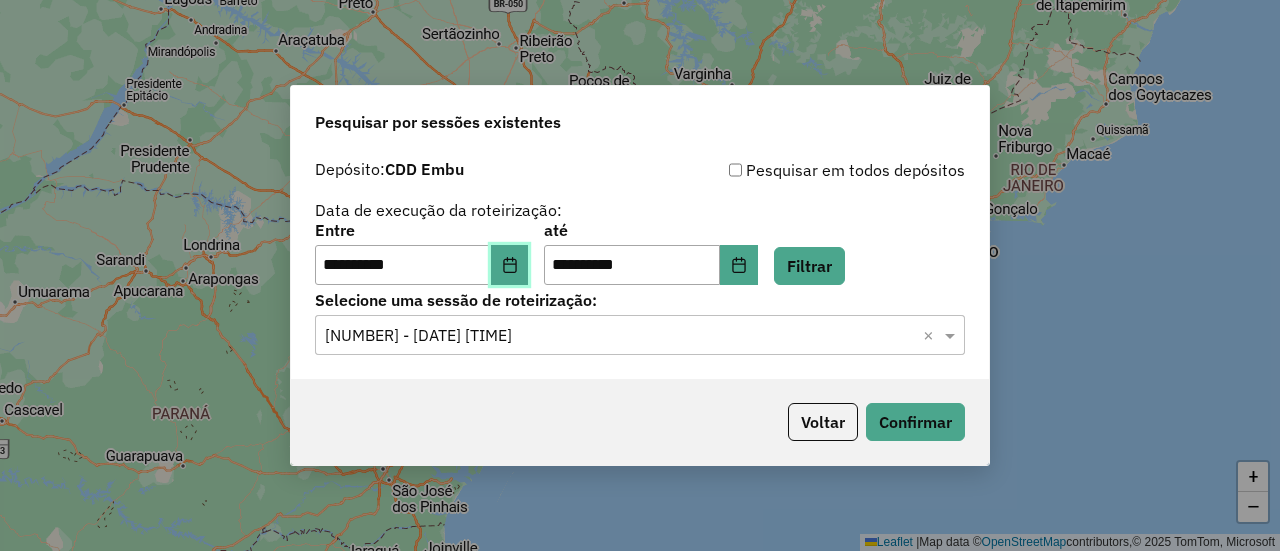 click 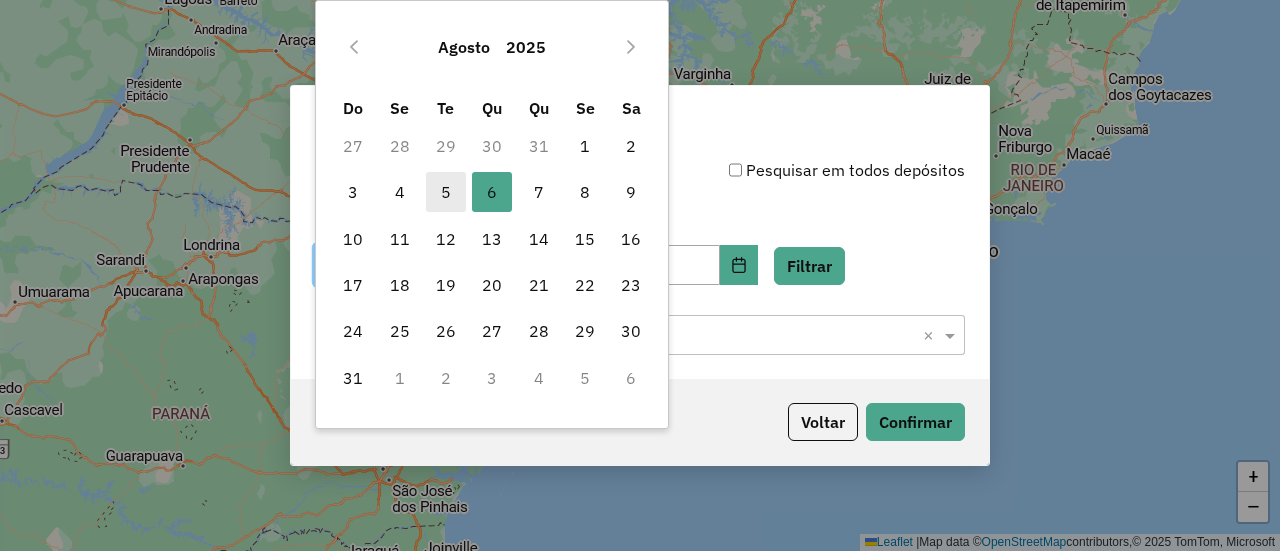 click on "5" at bounding box center [446, 192] 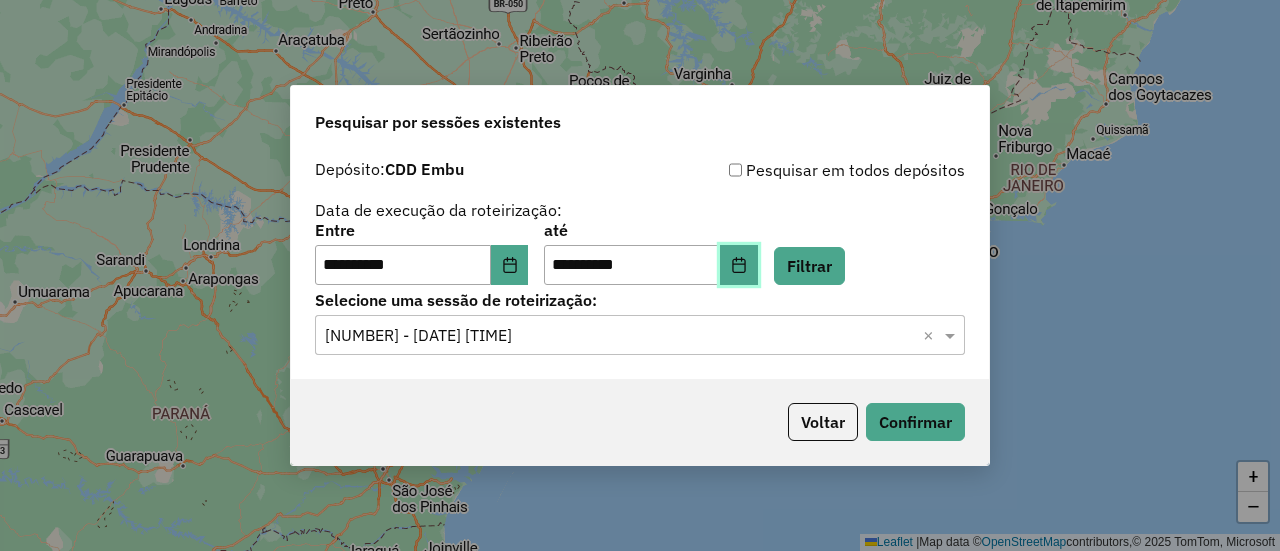 click at bounding box center [739, 265] 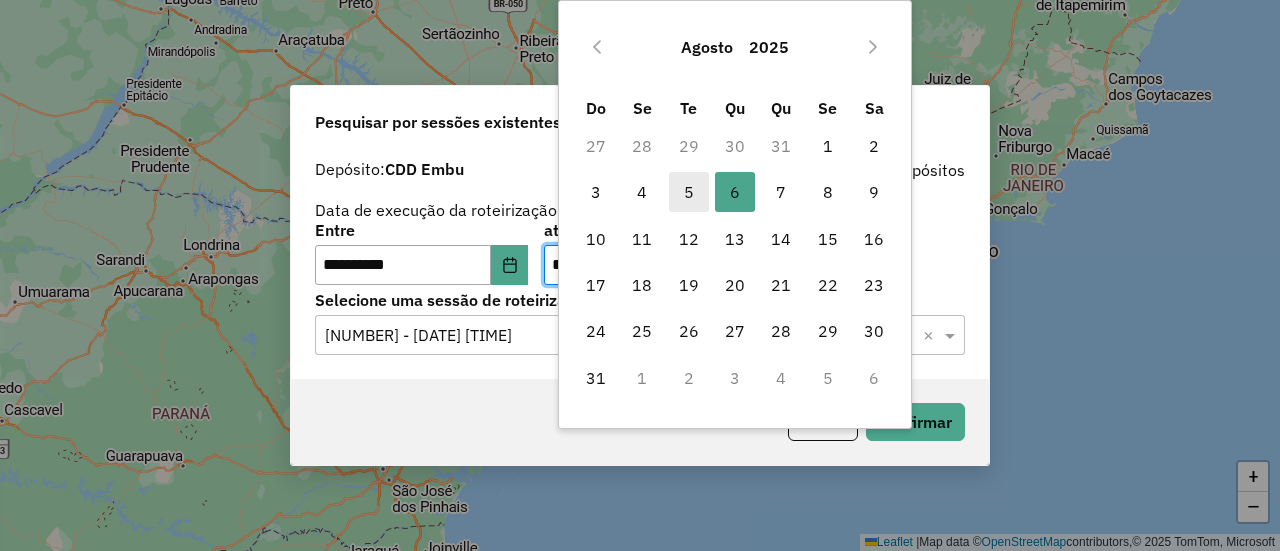 click on "5" at bounding box center [689, 192] 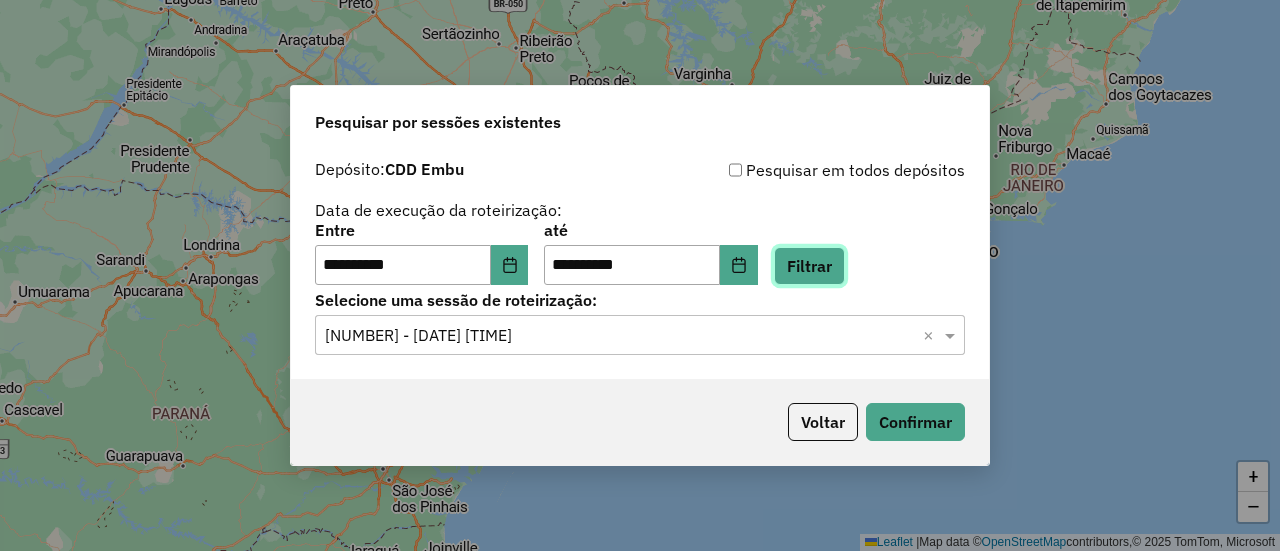 click on "Filtrar" 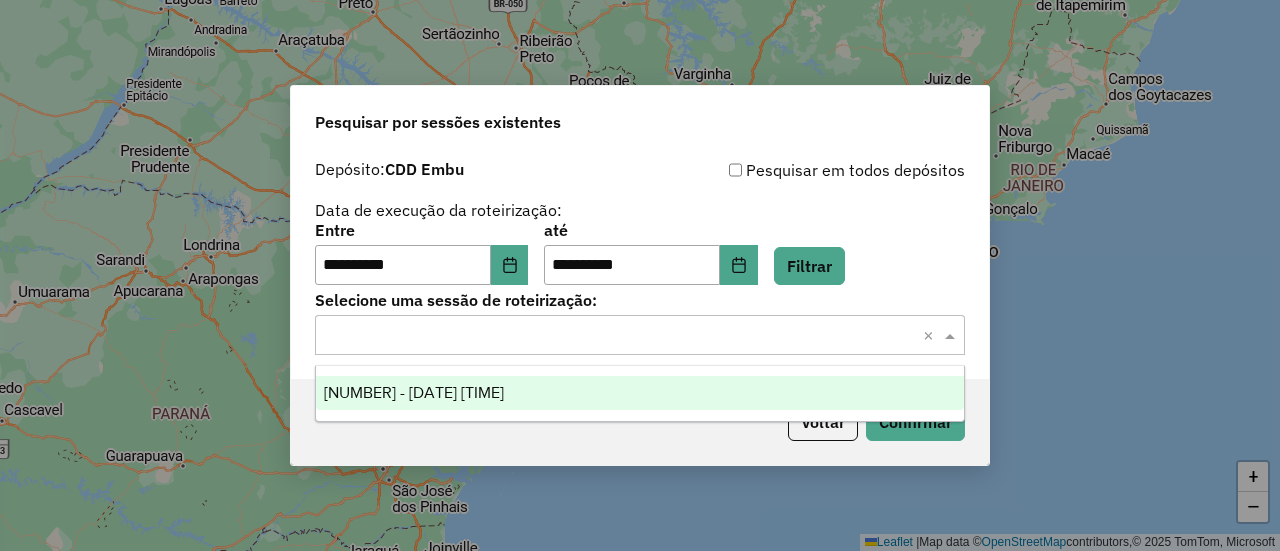 click 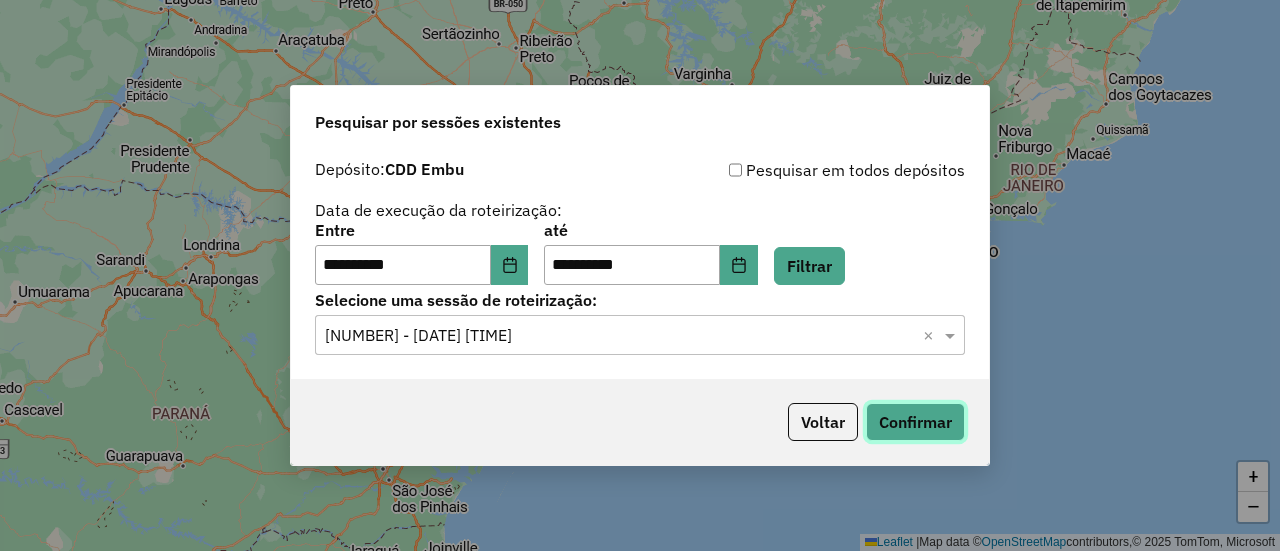 click on "Confirmar" 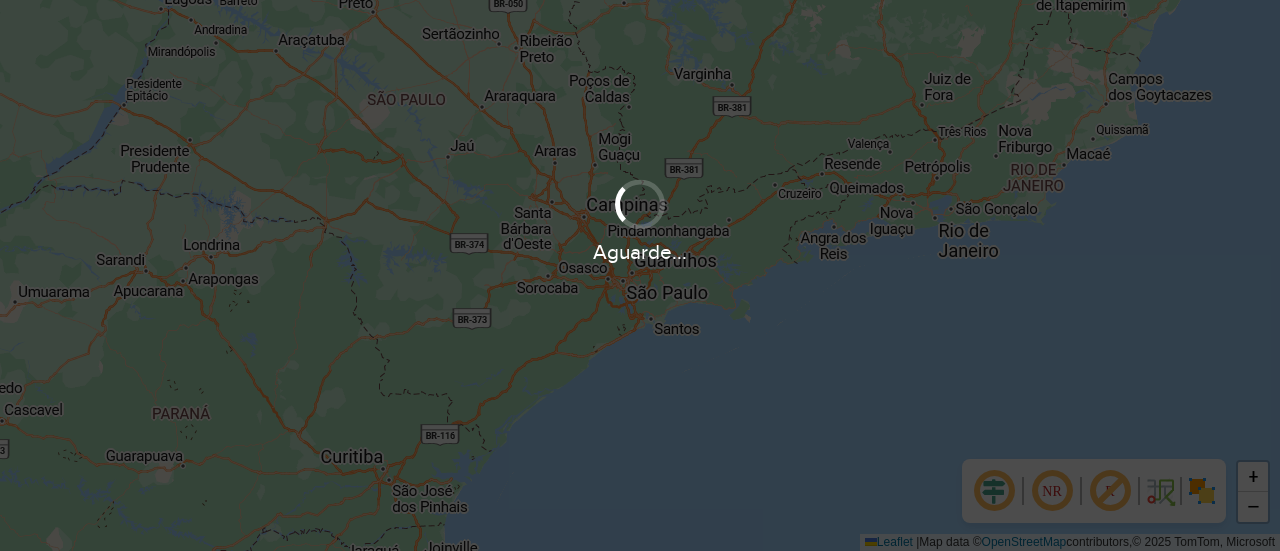 scroll, scrollTop: 0, scrollLeft: 0, axis: both 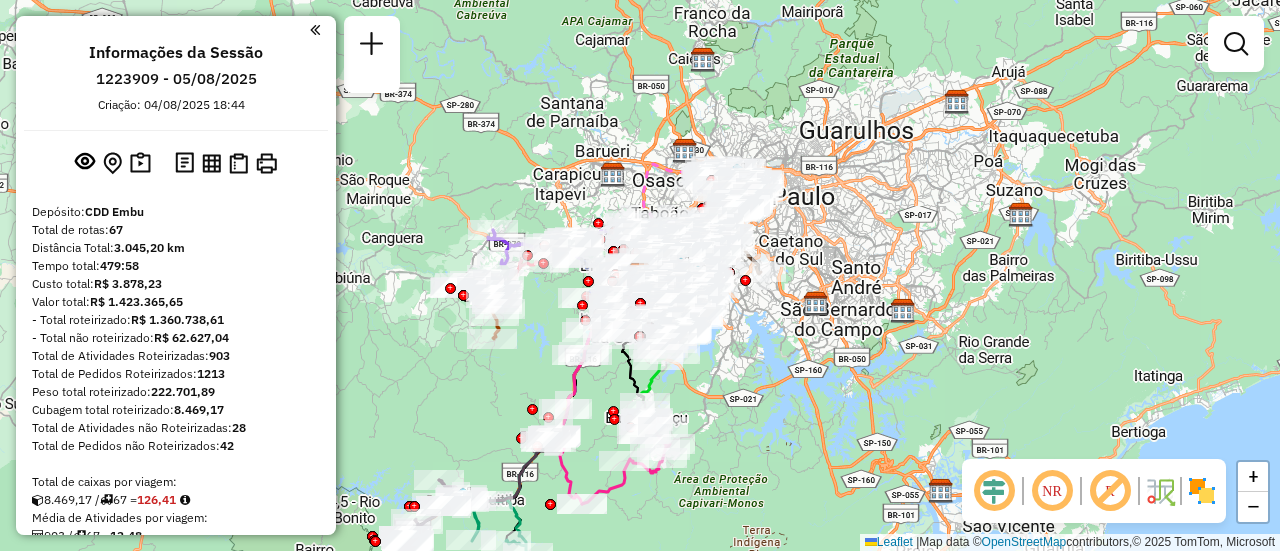 click 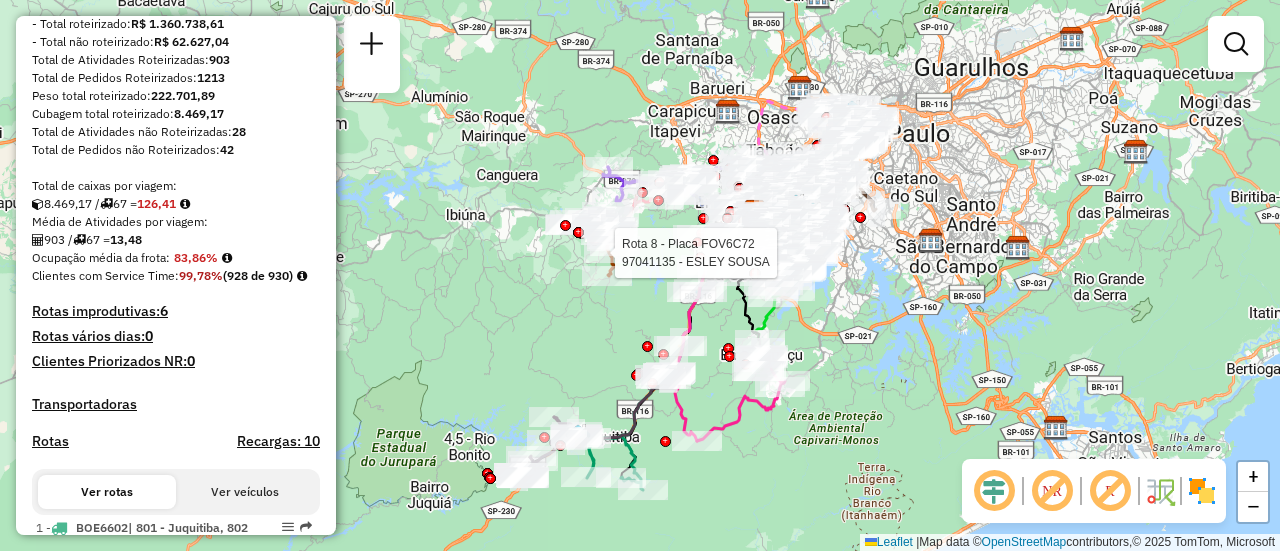 scroll, scrollTop: 300, scrollLeft: 0, axis: vertical 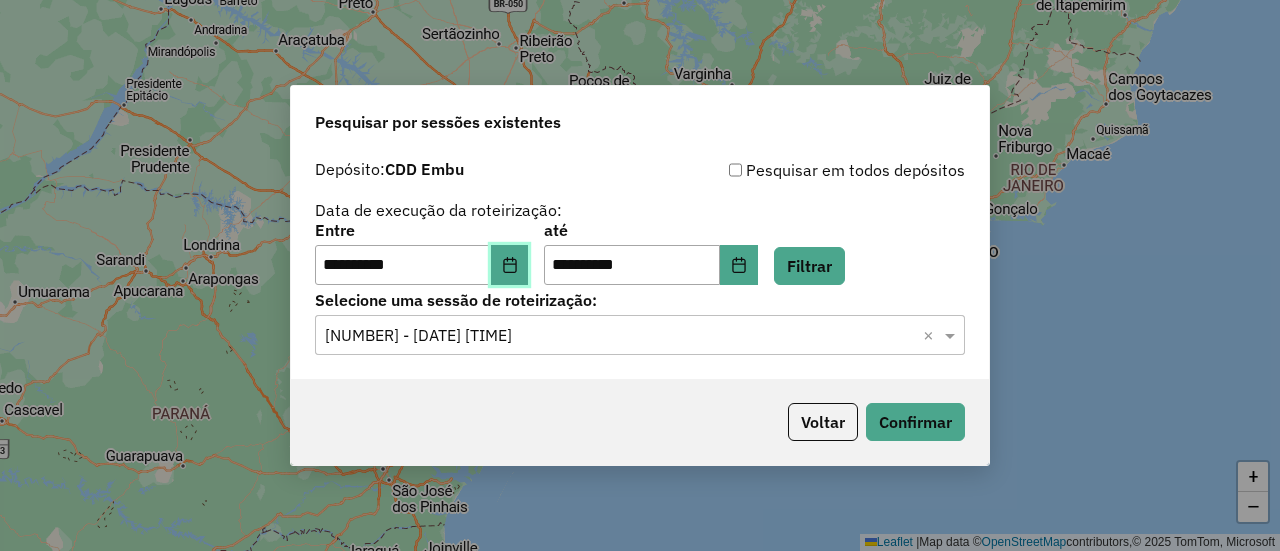 click 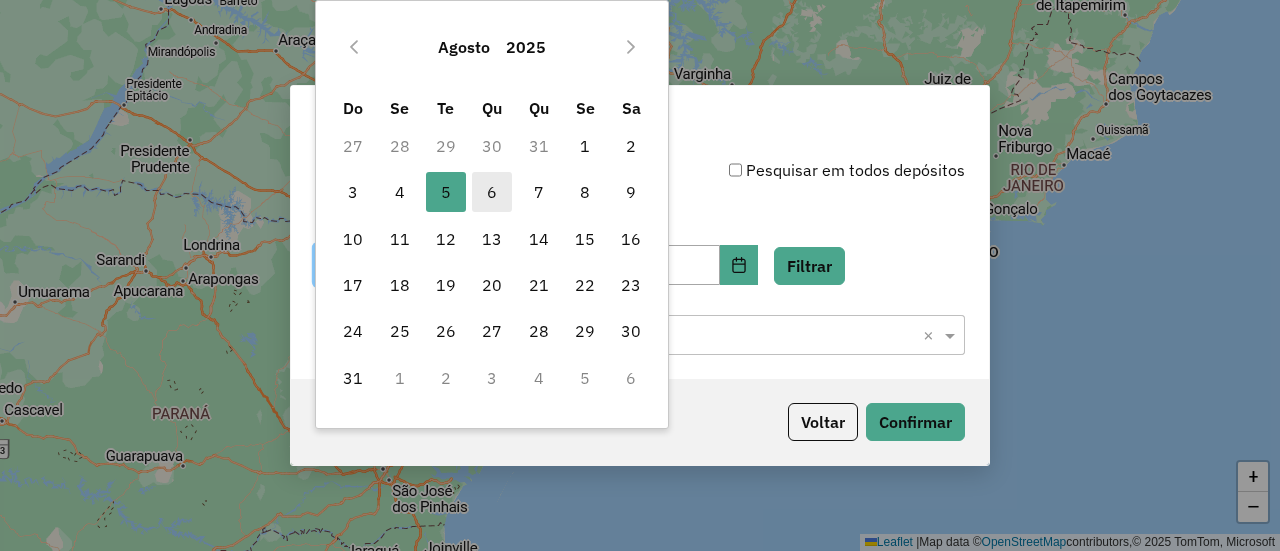 click on "6" at bounding box center (492, 192) 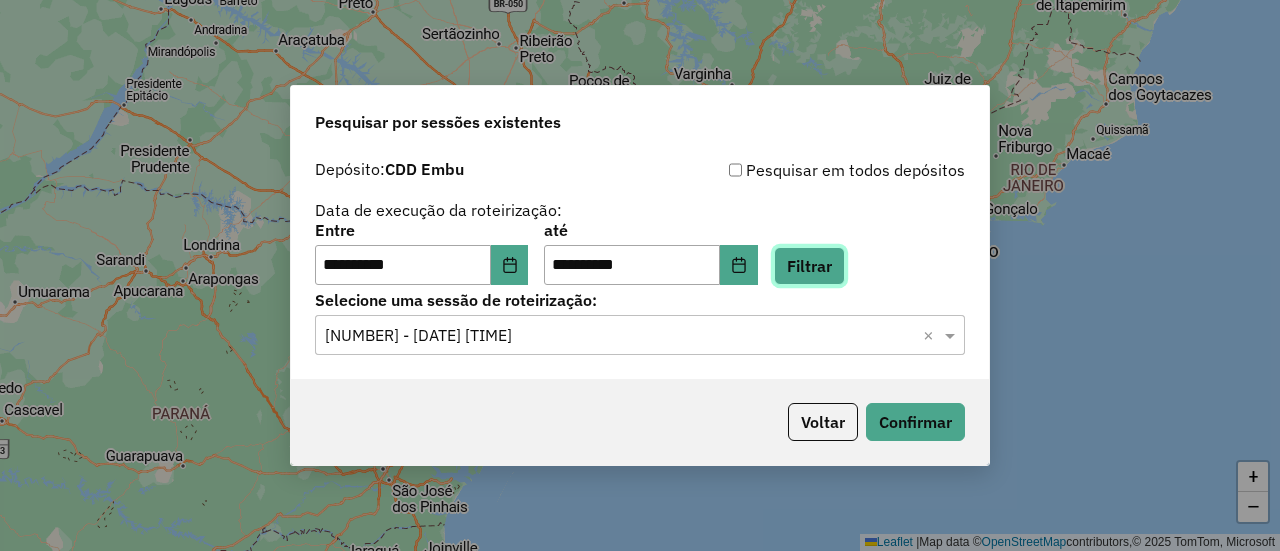 click on "Filtrar" 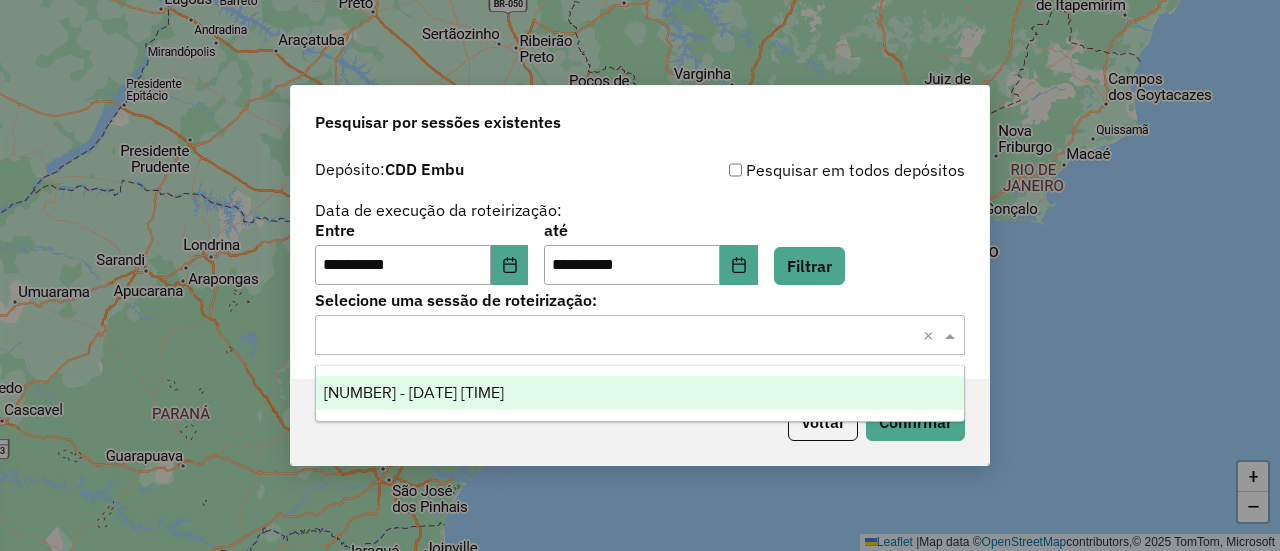 click on "Selecione uma sessão × ×" 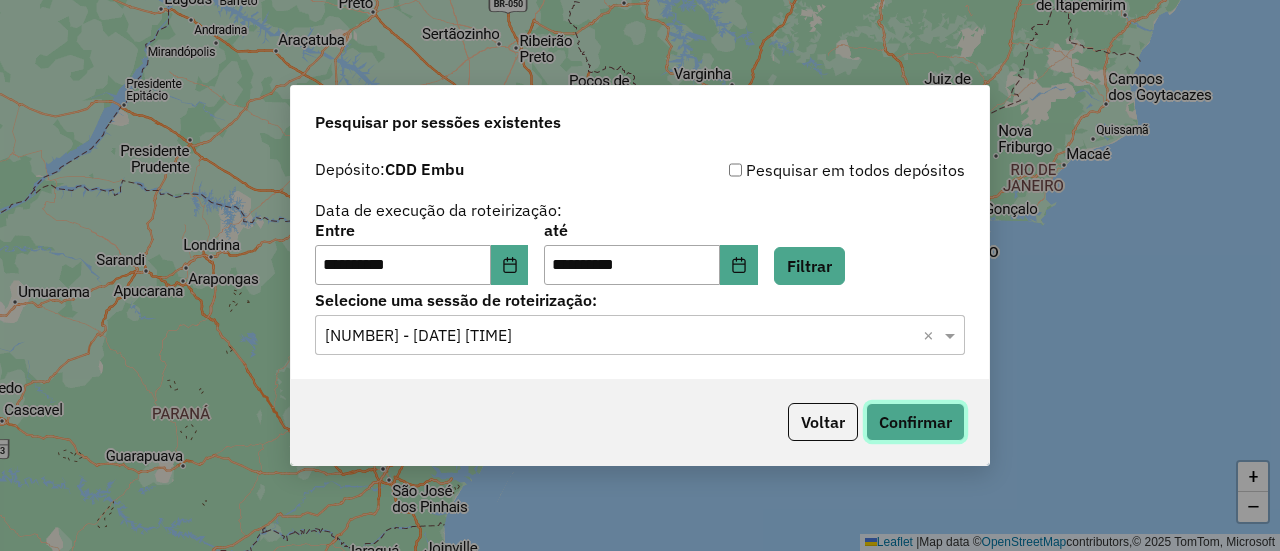 click on "Confirmar" 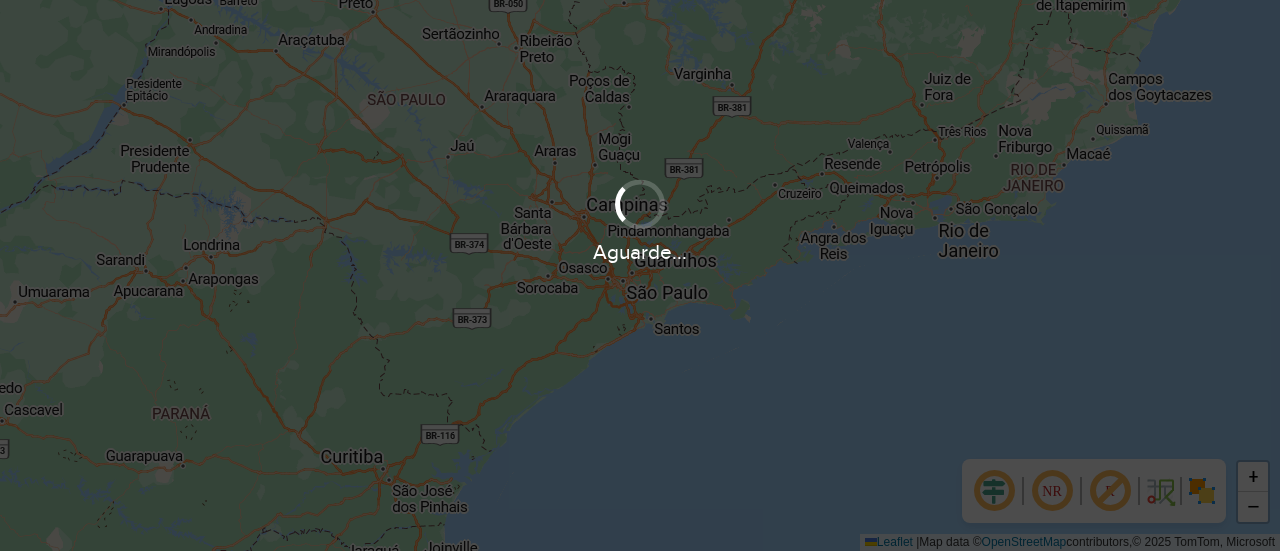 scroll, scrollTop: 0, scrollLeft: 0, axis: both 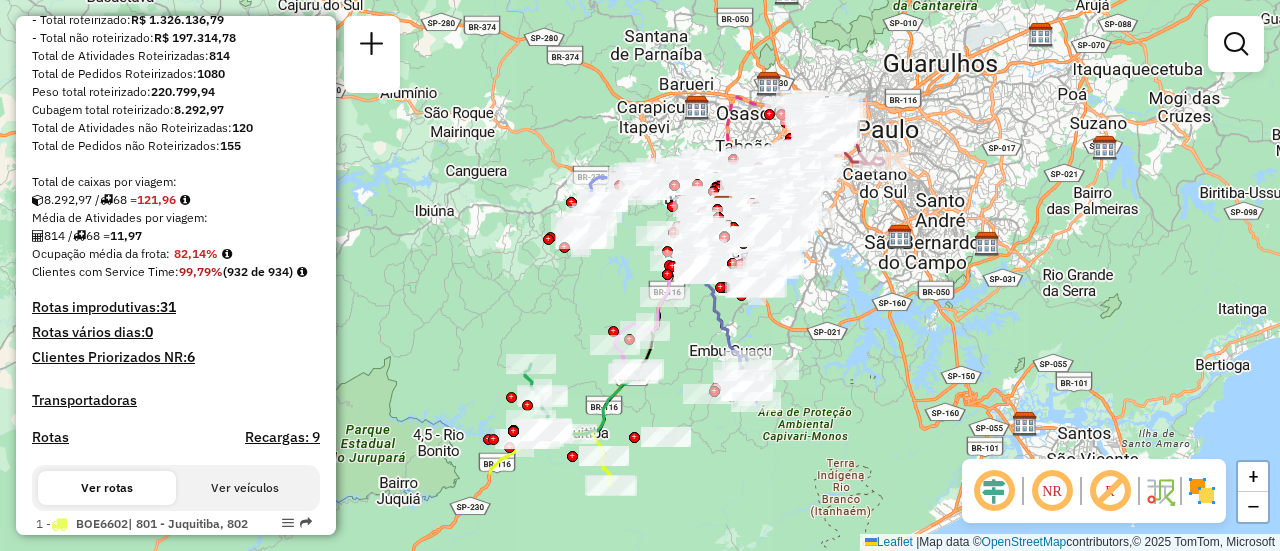 drag, startPoint x: 770, startPoint y: 334, endPoint x: 852, endPoint y: 266, distance: 106.52699 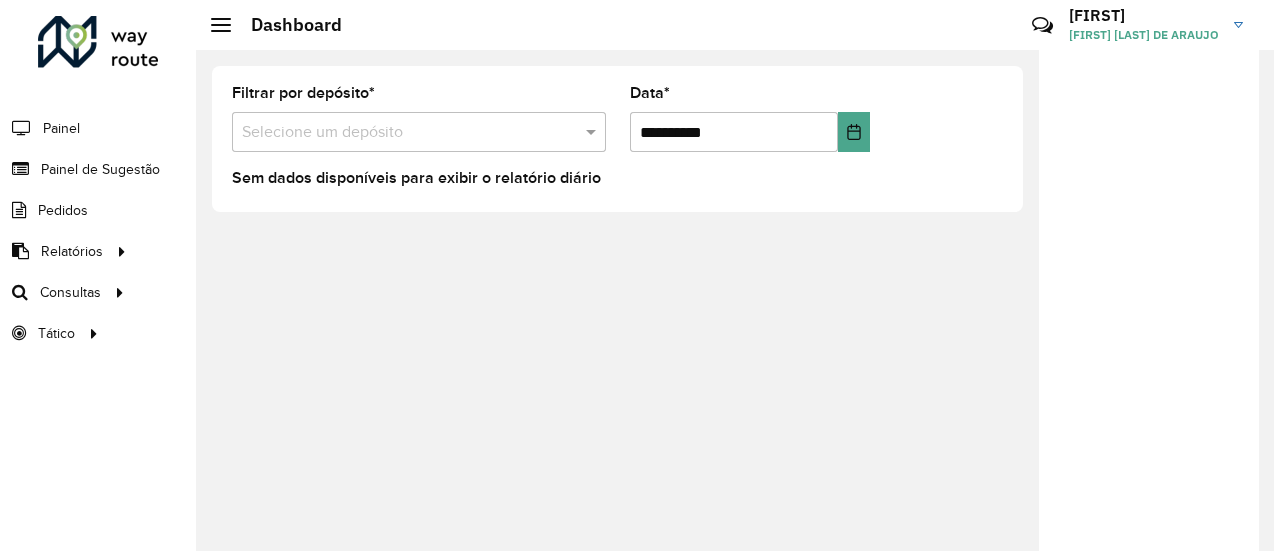 click on "Painel de Sugestão" 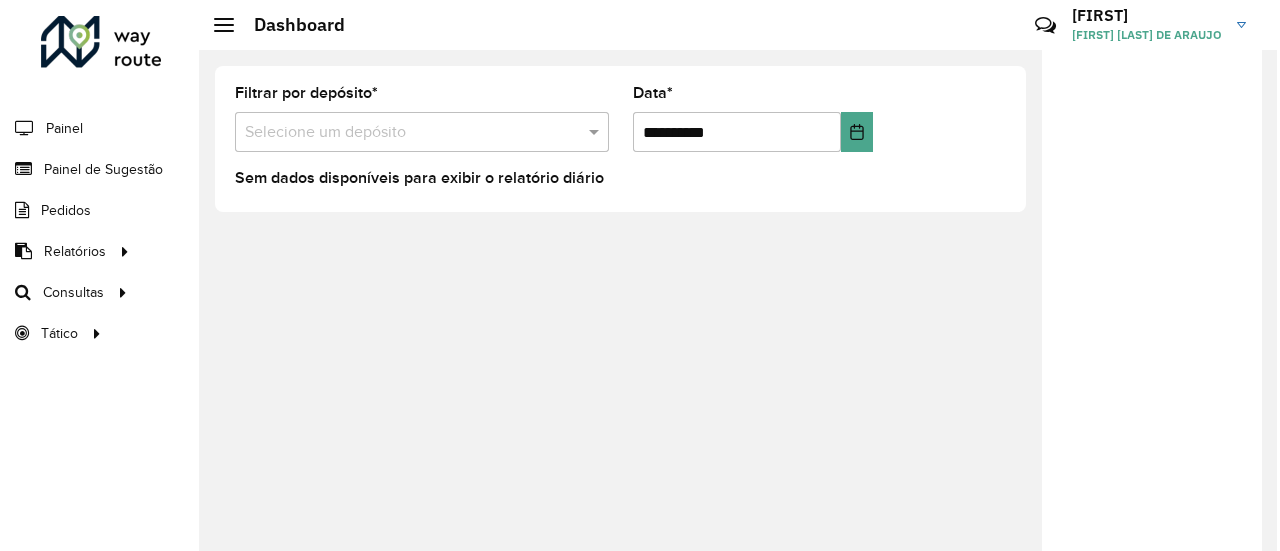 scroll, scrollTop: 0, scrollLeft: 0, axis: both 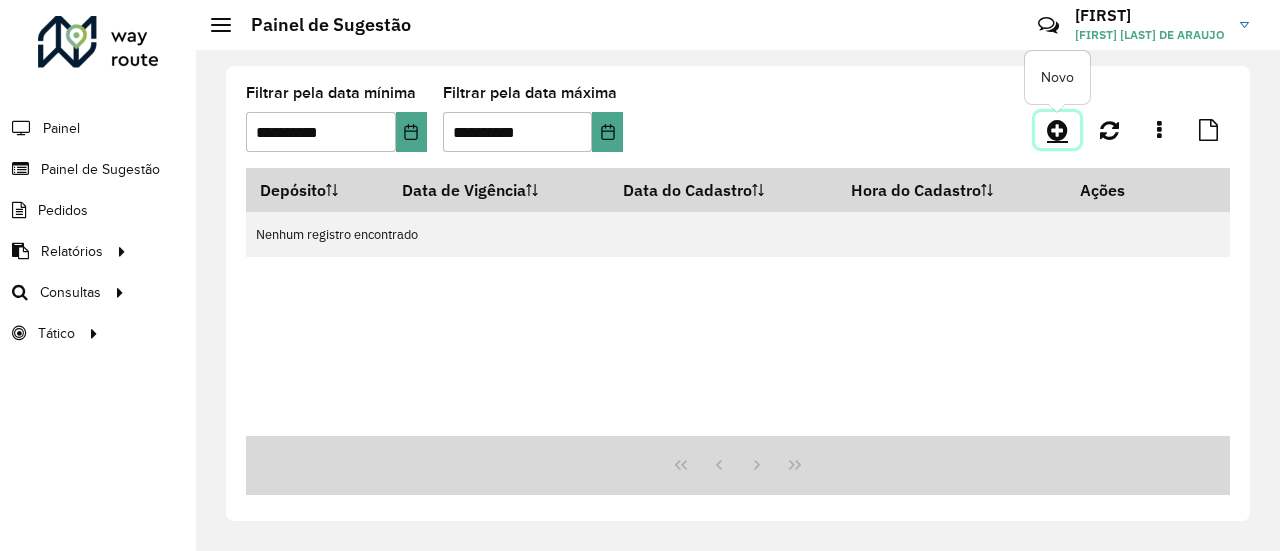 click 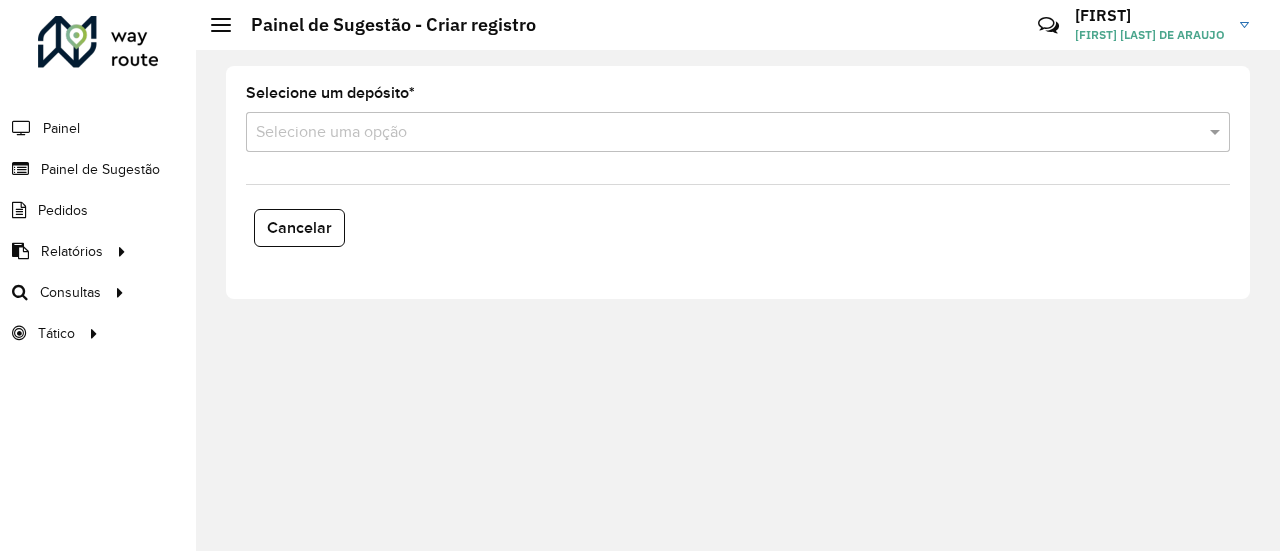 click at bounding box center [718, 133] 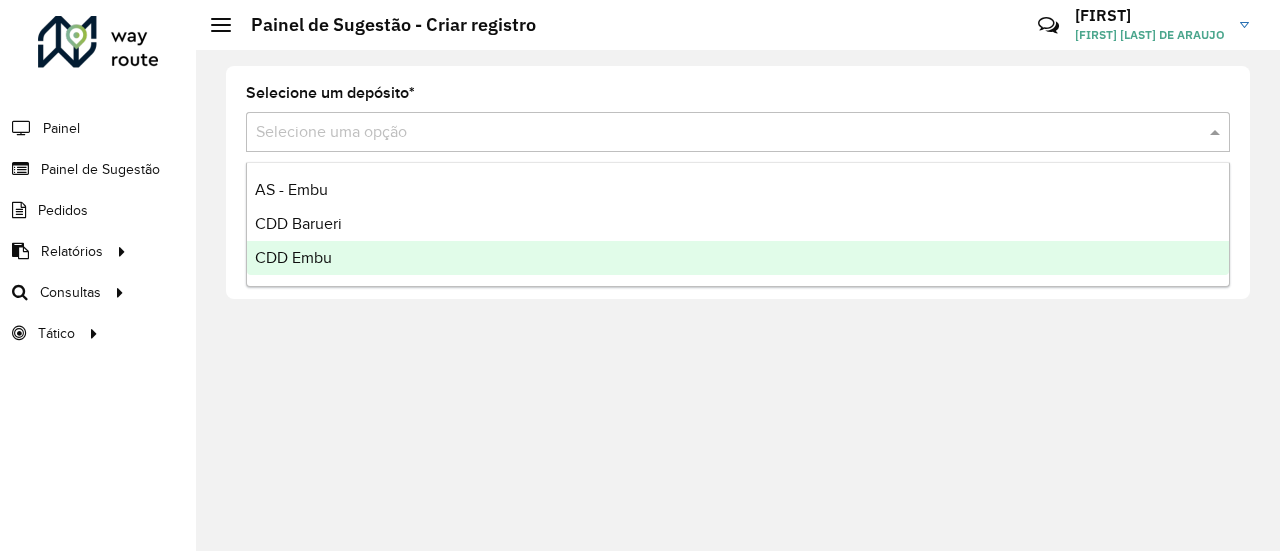 click on "CDD Embu" at bounding box center [293, 257] 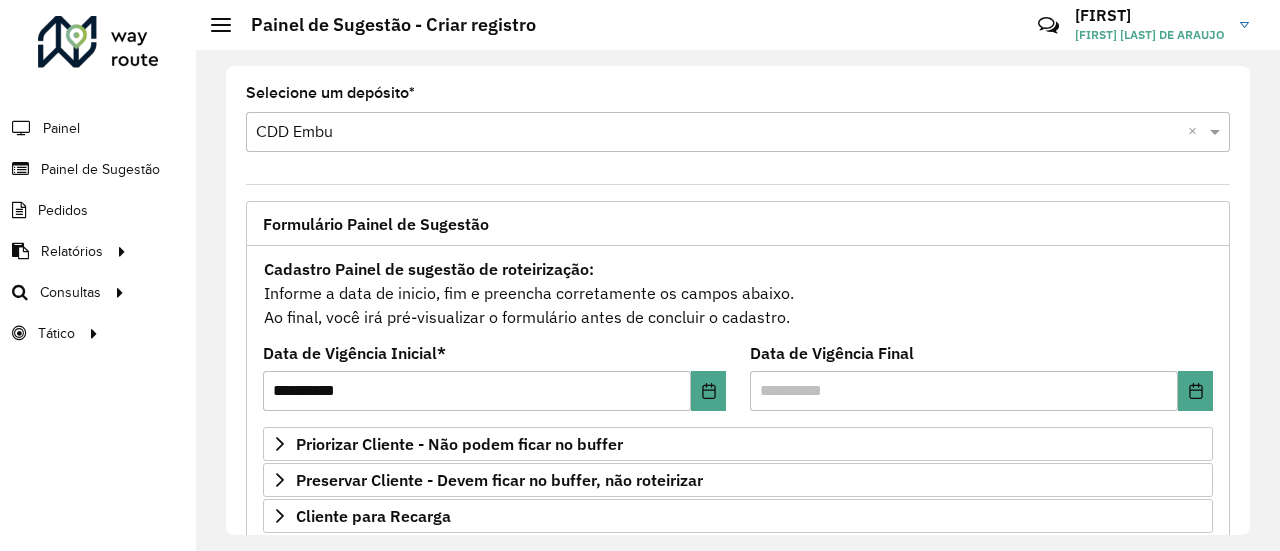 click on "**********" 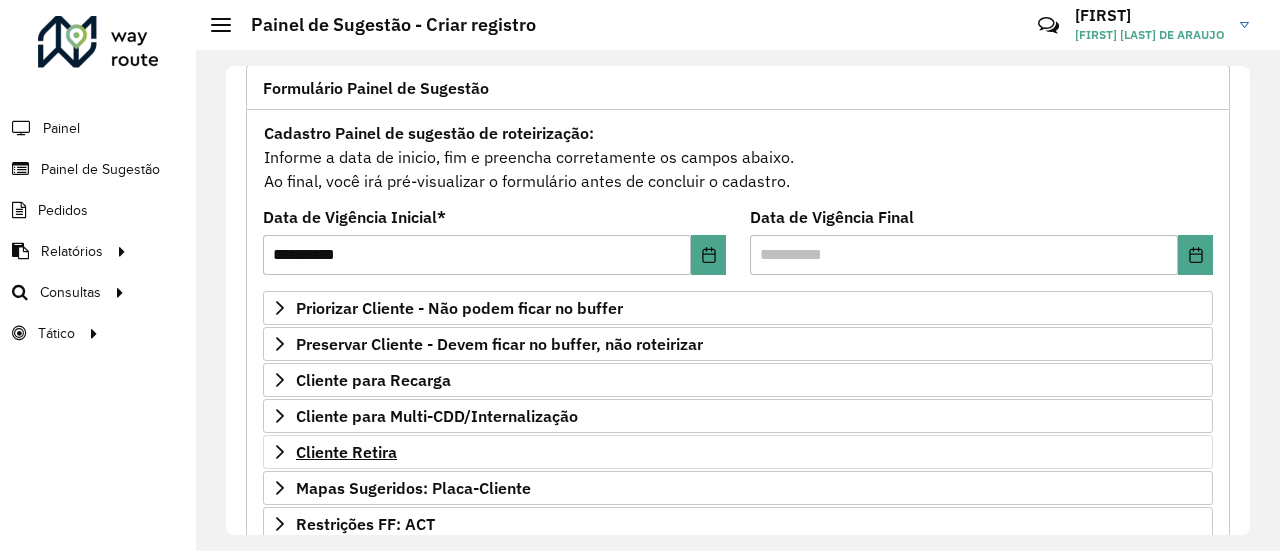 scroll, scrollTop: 300, scrollLeft: 0, axis: vertical 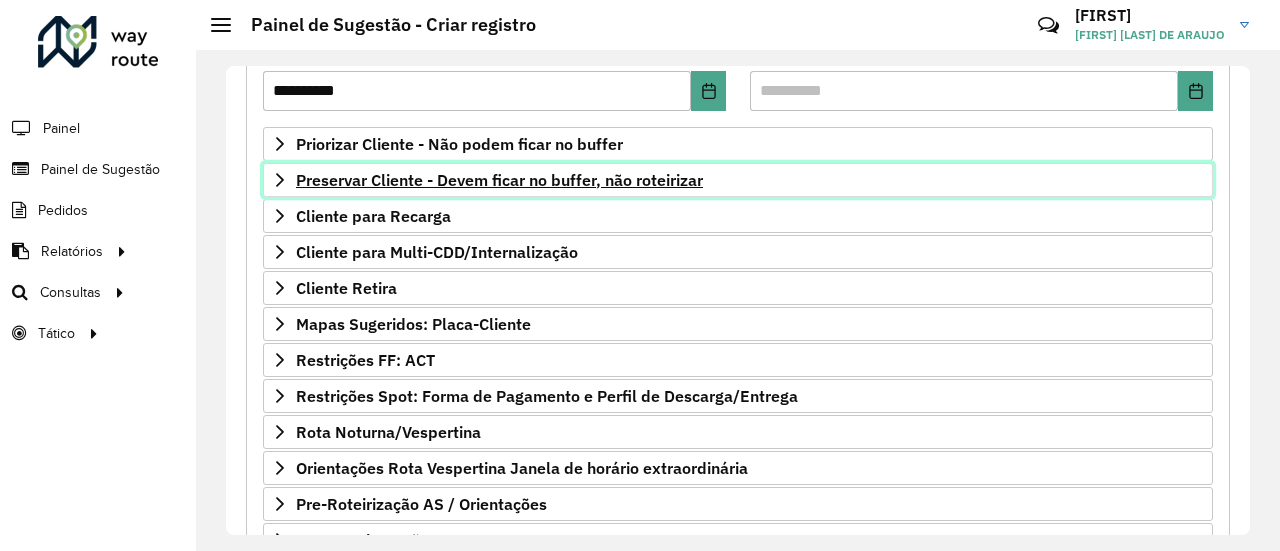 click on "Preservar Cliente - Devem ficar no buffer, não roteirizar" at bounding box center (499, 180) 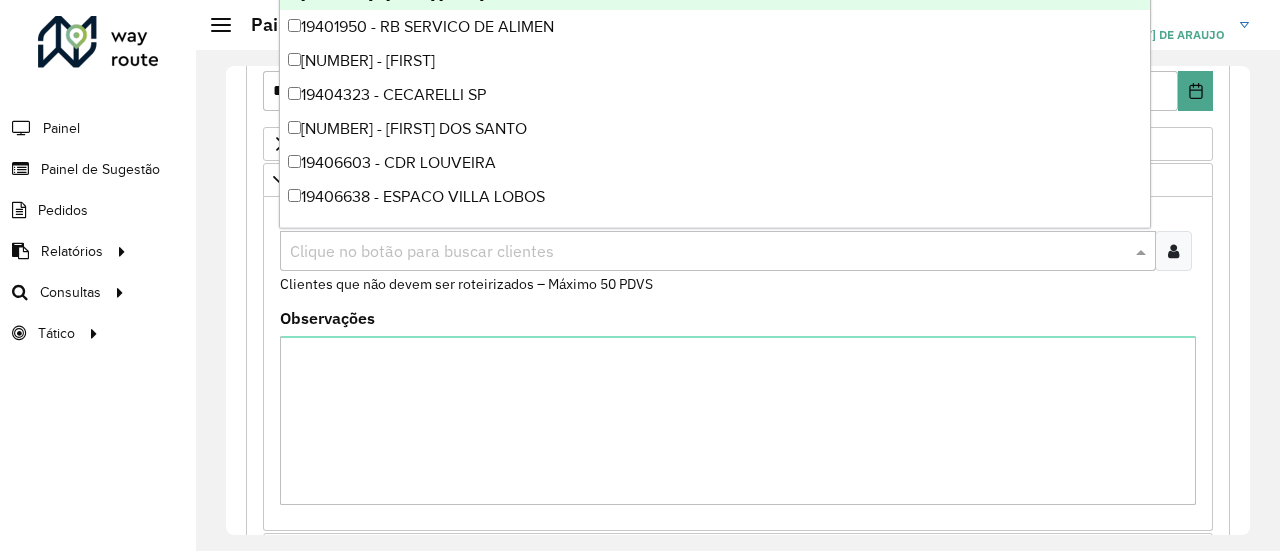 click at bounding box center (708, 252) 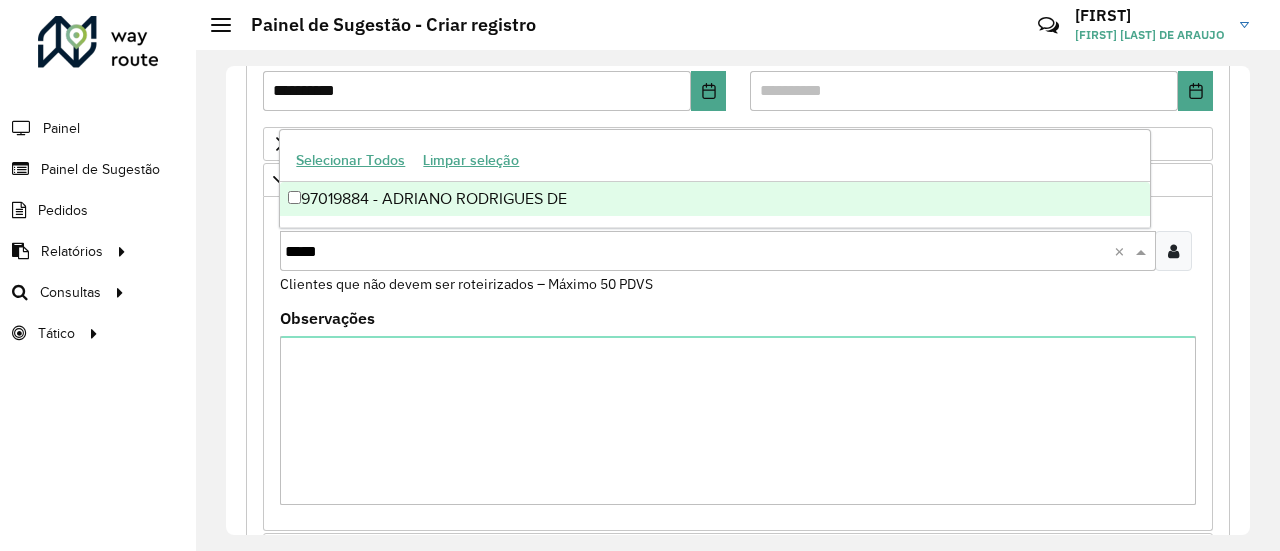 click on "97019884 - ADRIANO RODRIGUES DE" at bounding box center (714, 199) 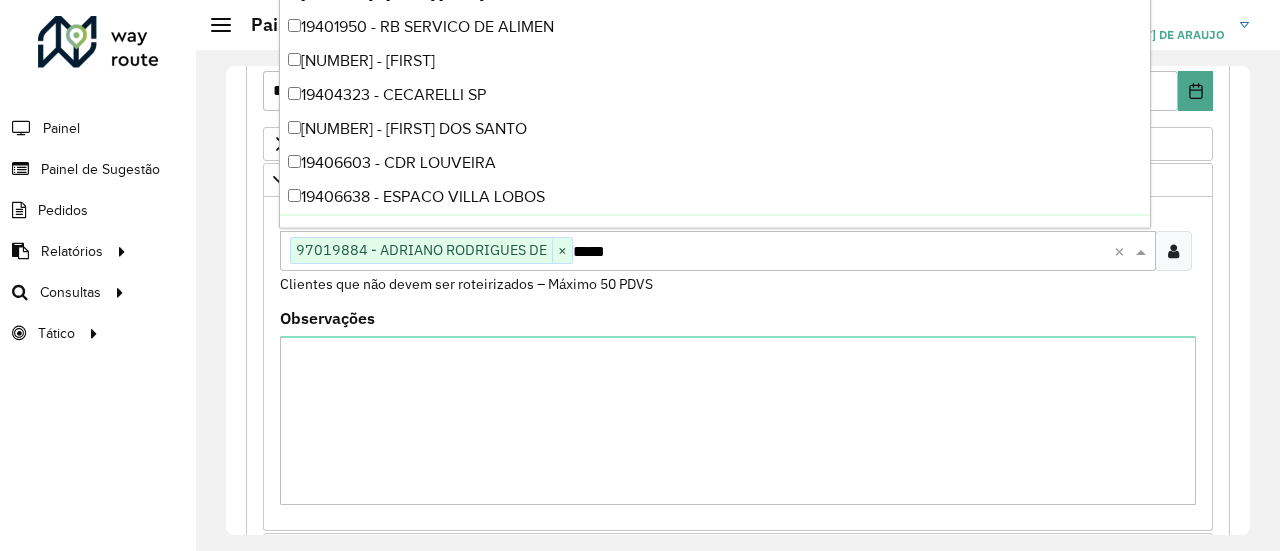 click on "Observações" at bounding box center (738, 416) 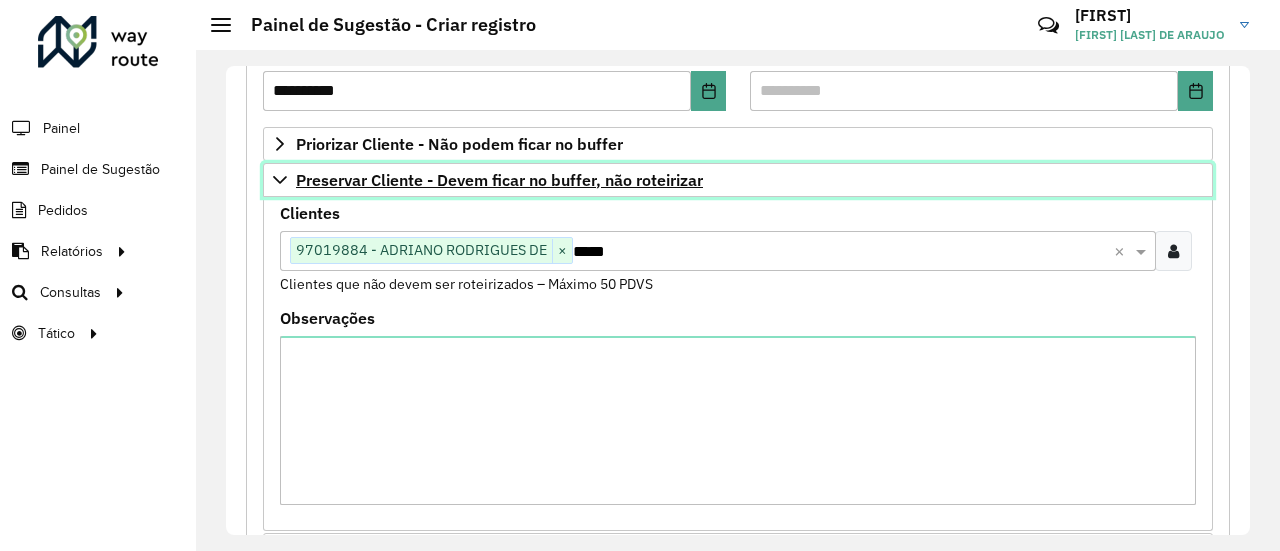 click on "Preservar Cliente - Devem ficar no buffer, não roteirizar" at bounding box center (499, 180) 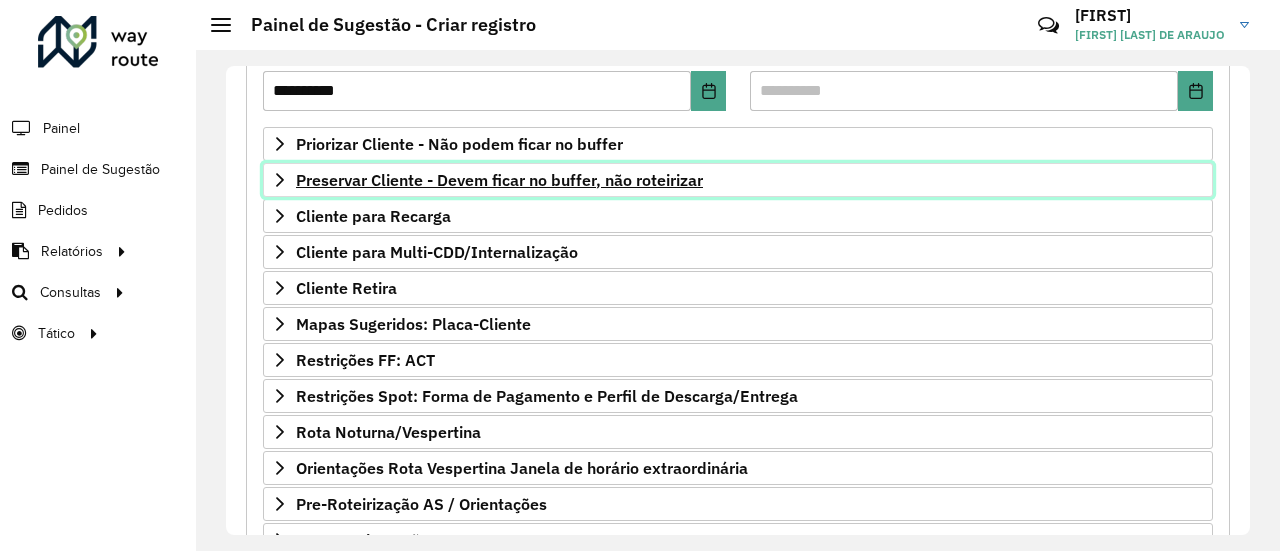 click on "Preservar Cliente - Devem ficar no buffer, não roteirizar" at bounding box center [499, 180] 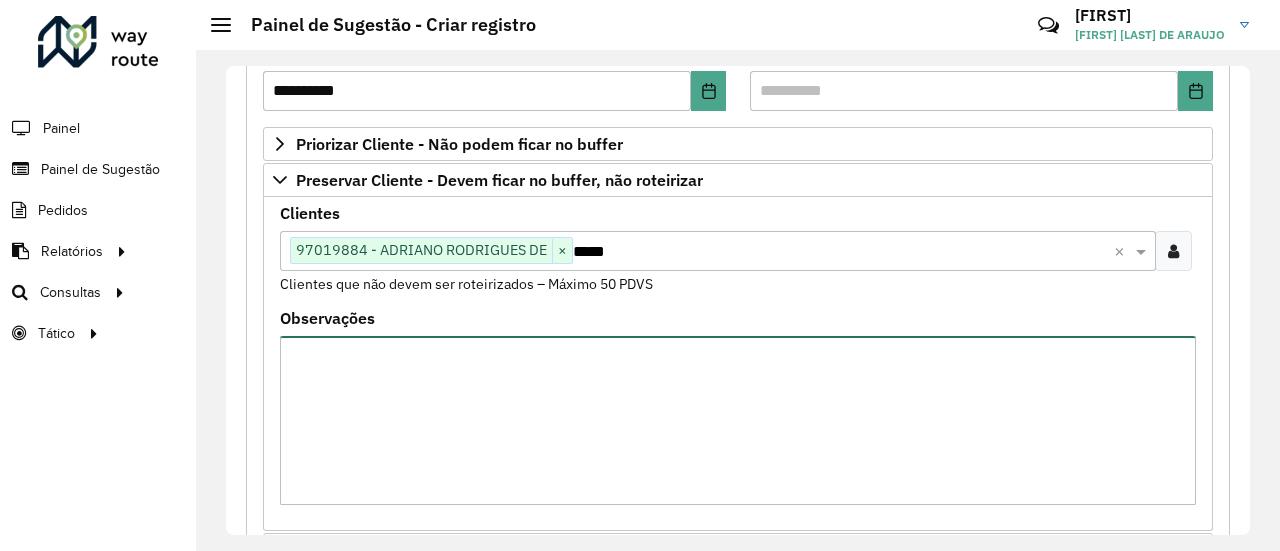 click on "Observações" at bounding box center [738, 420] 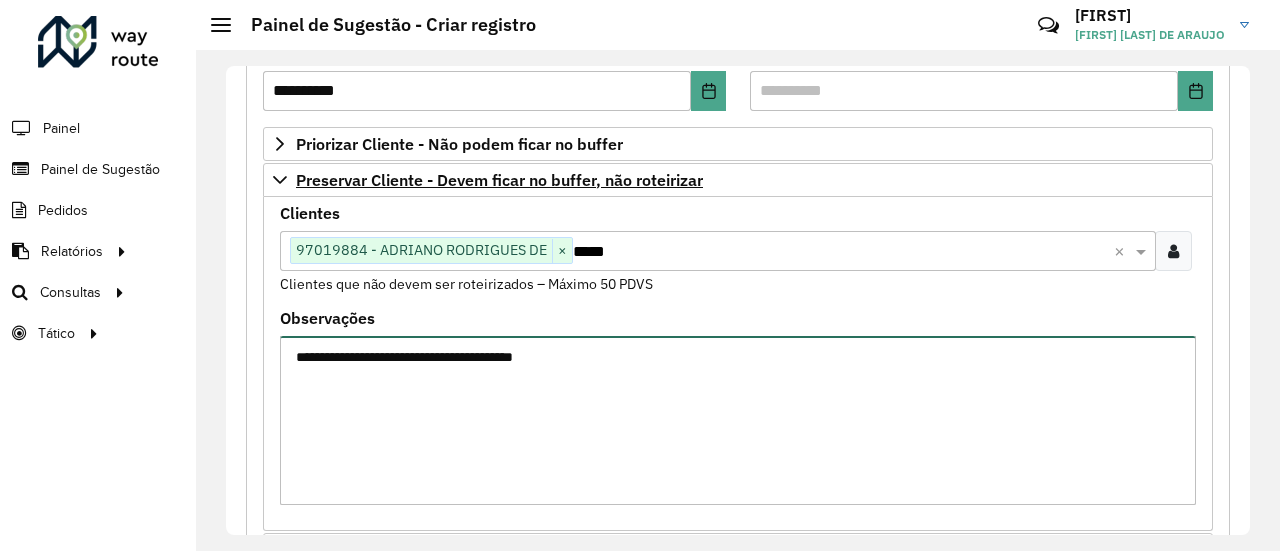 type on "**********" 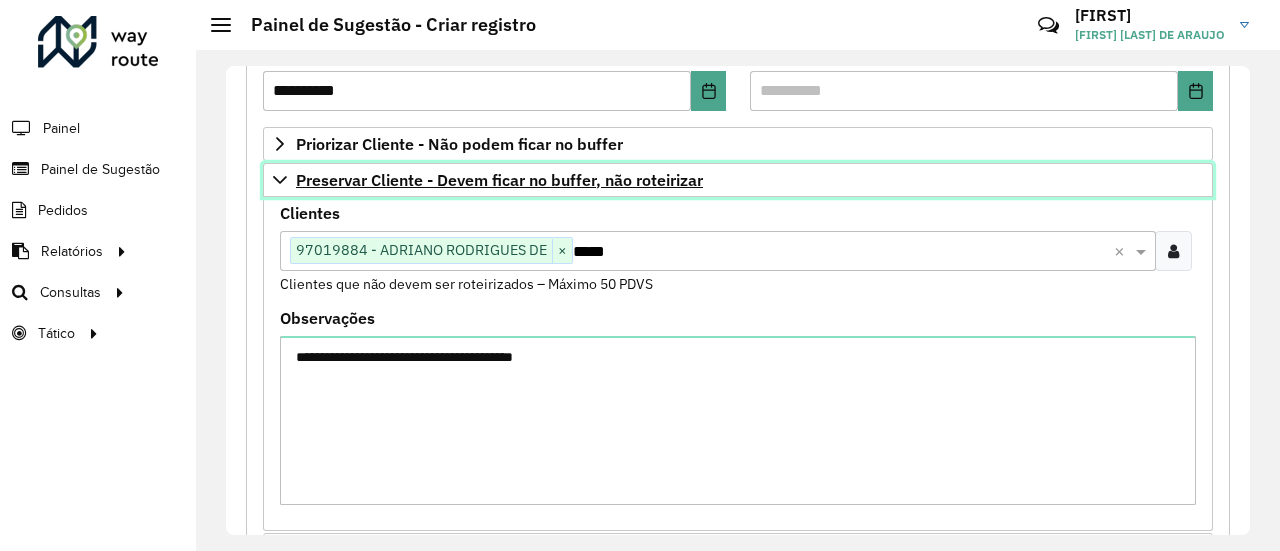 click on "Preservar Cliente - Devem ficar no buffer, não roteirizar" at bounding box center (499, 180) 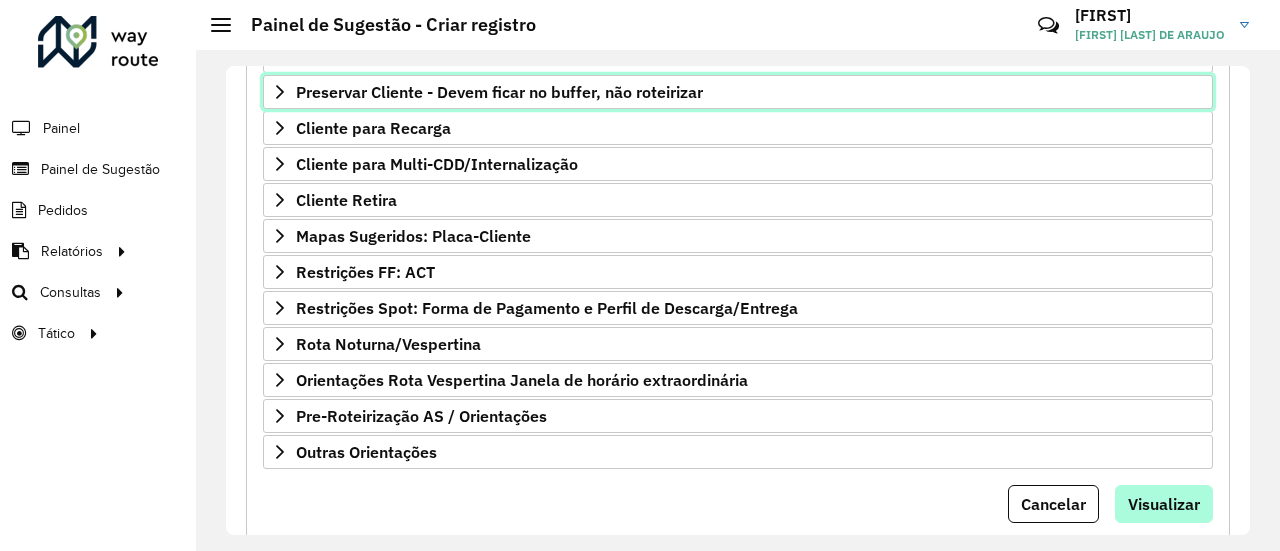 scroll, scrollTop: 434, scrollLeft: 0, axis: vertical 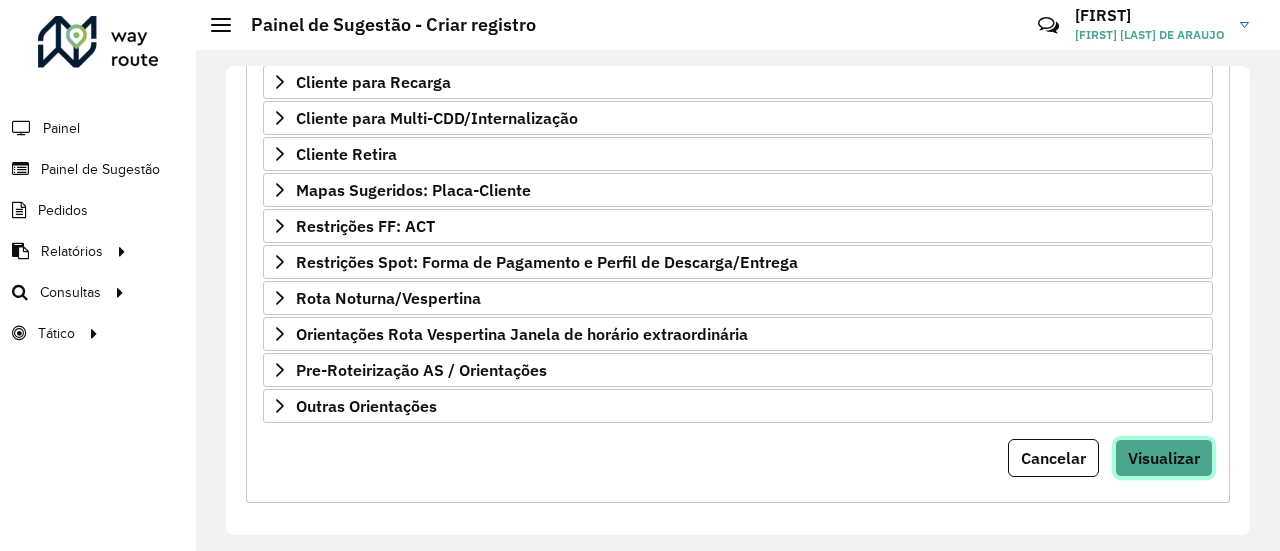 click on "Visualizar" at bounding box center [1164, 458] 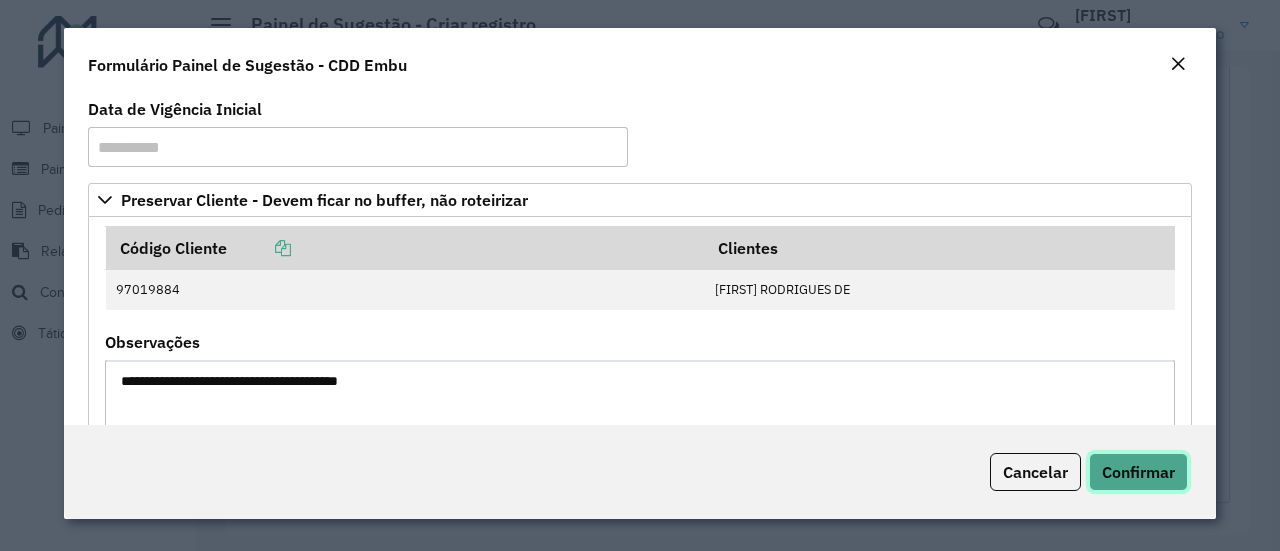 click on "Confirmar" 